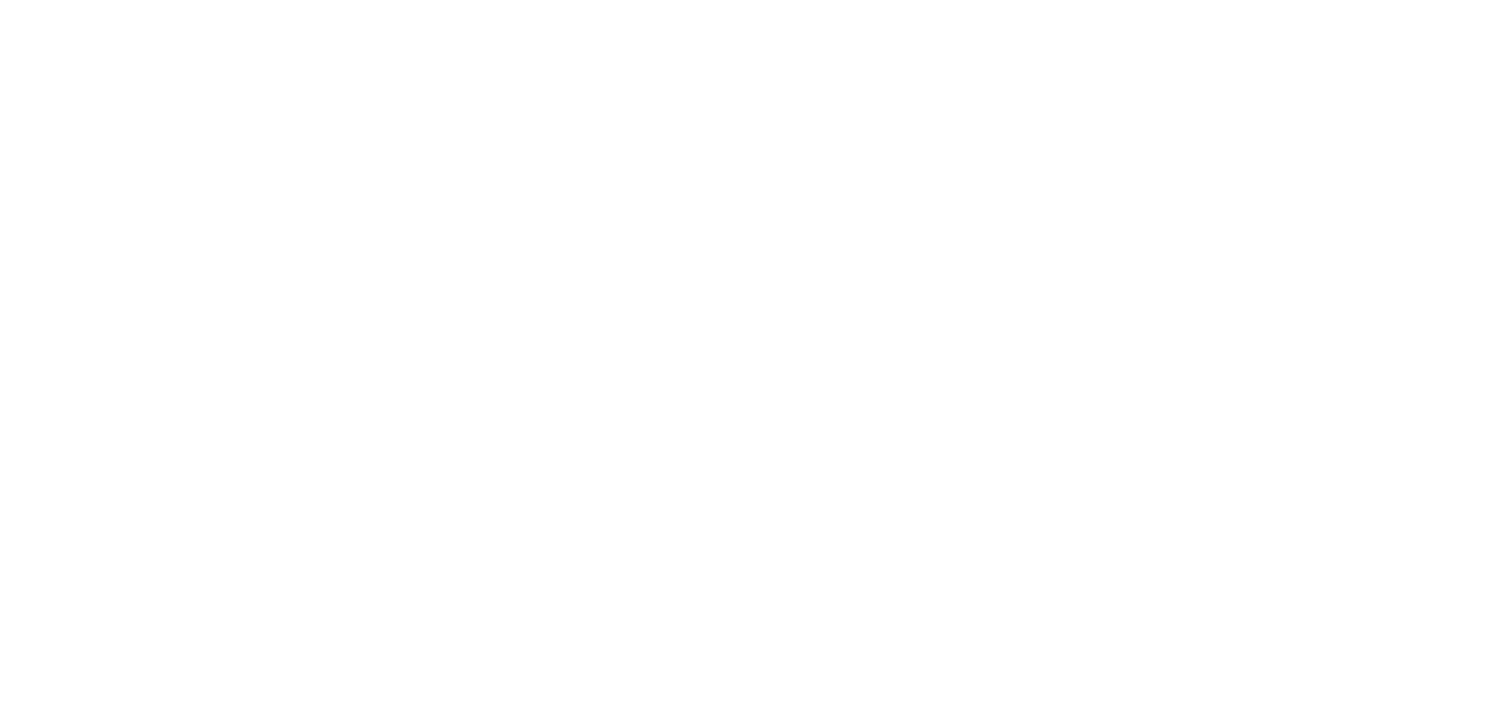 scroll, scrollTop: 0, scrollLeft: 0, axis: both 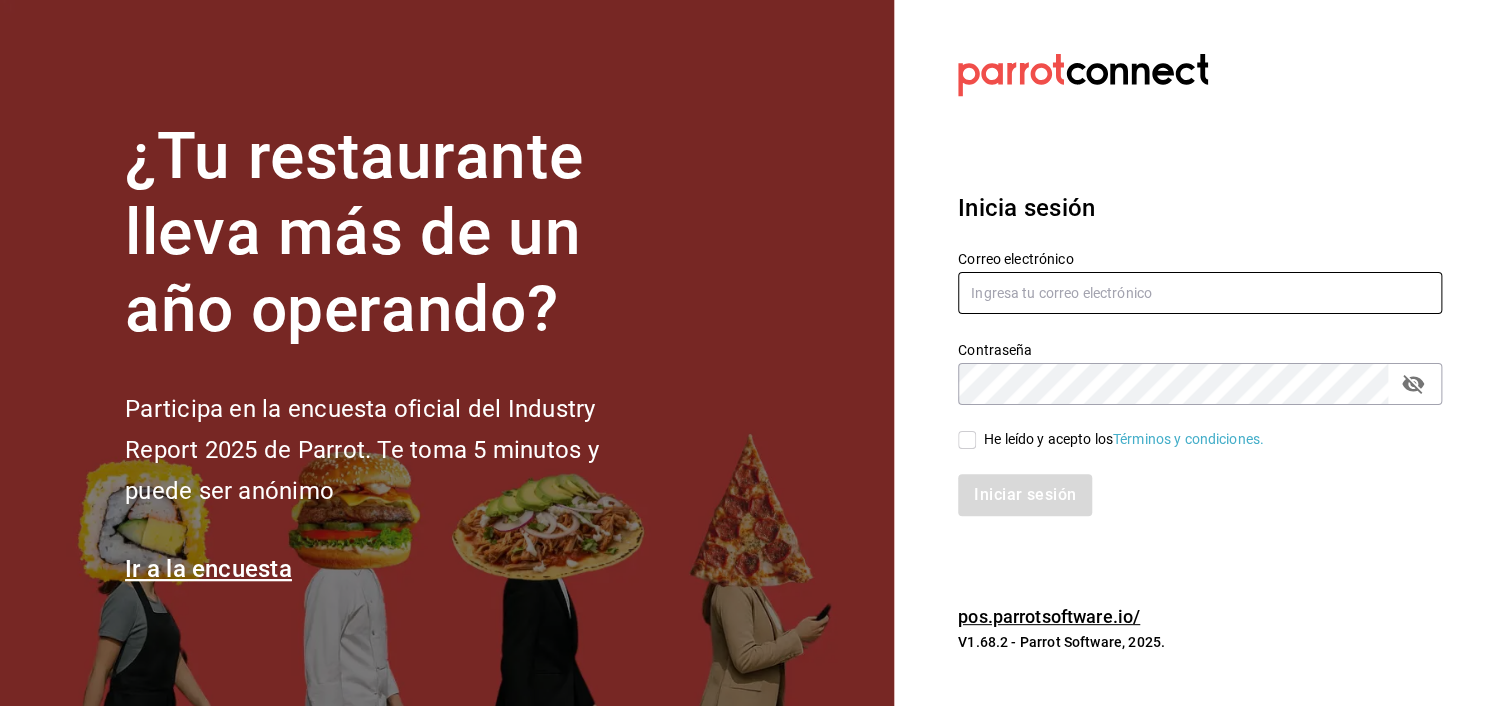 click at bounding box center [1200, 293] 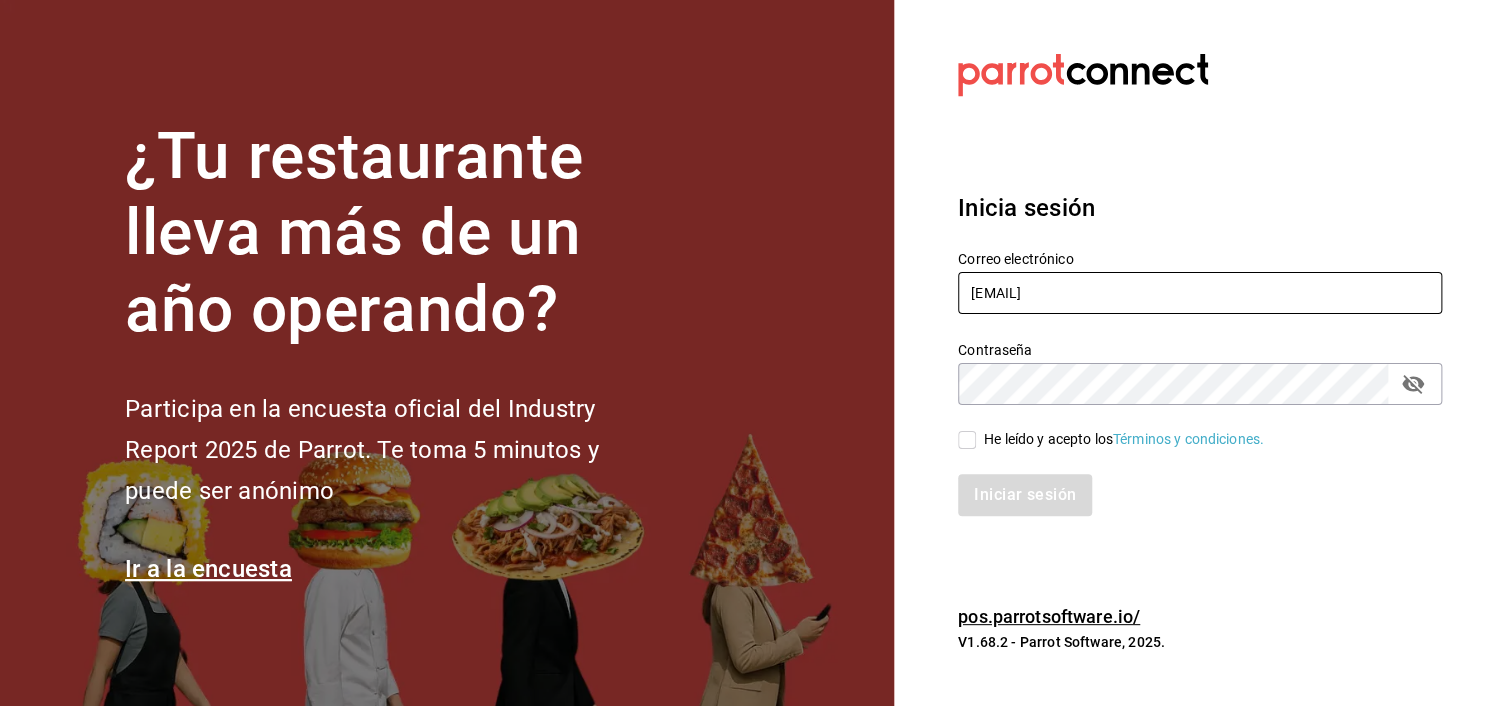 type on "[EMAIL]" 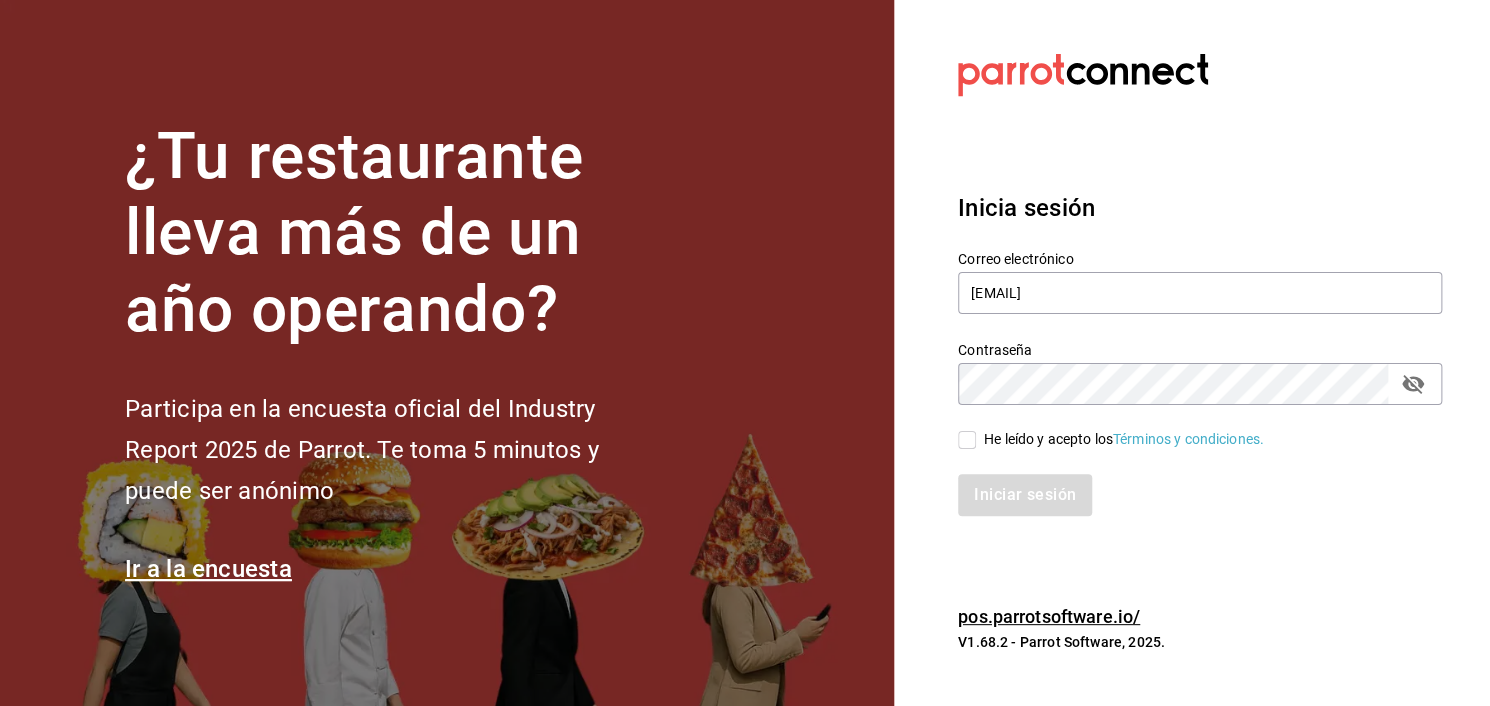click 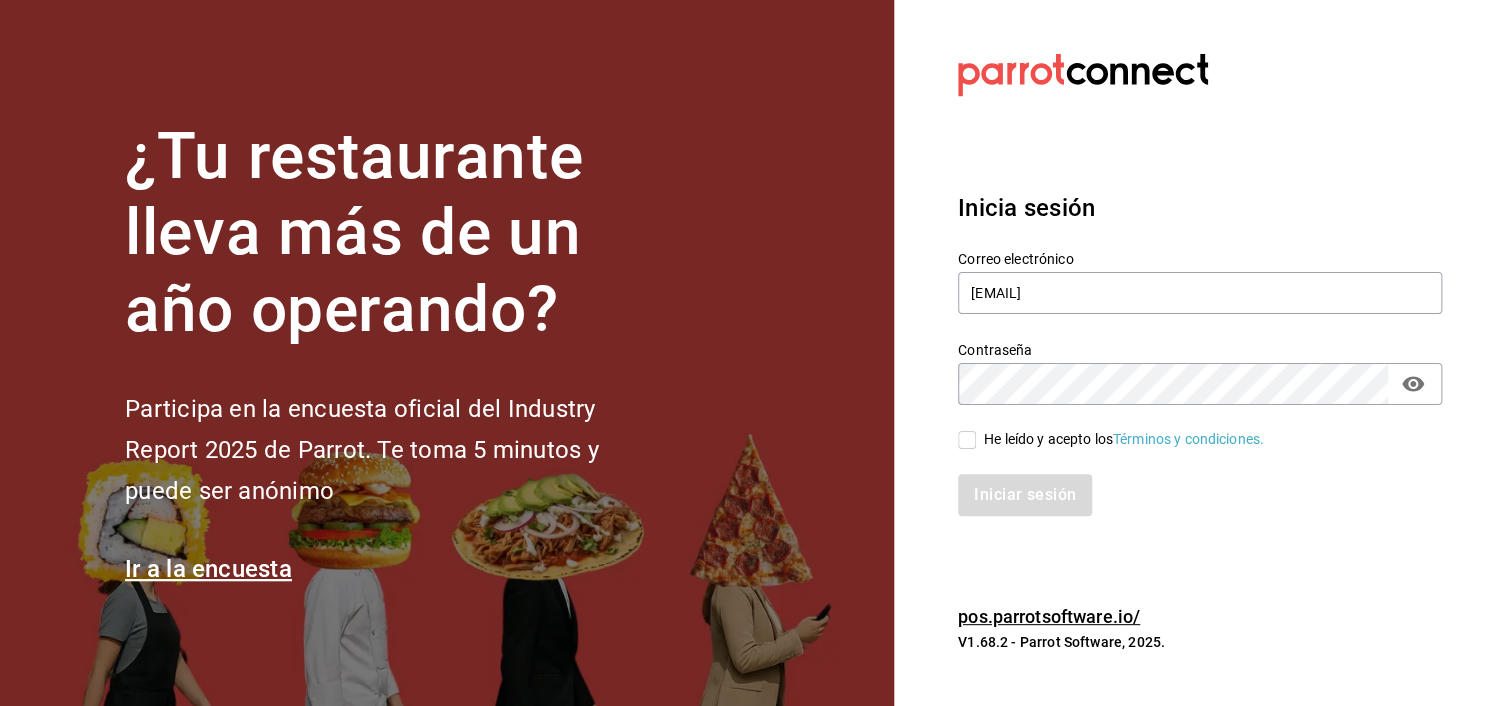 click on "He leído y acepto los  Términos y condiciones." at bounding box center (1124, 439) 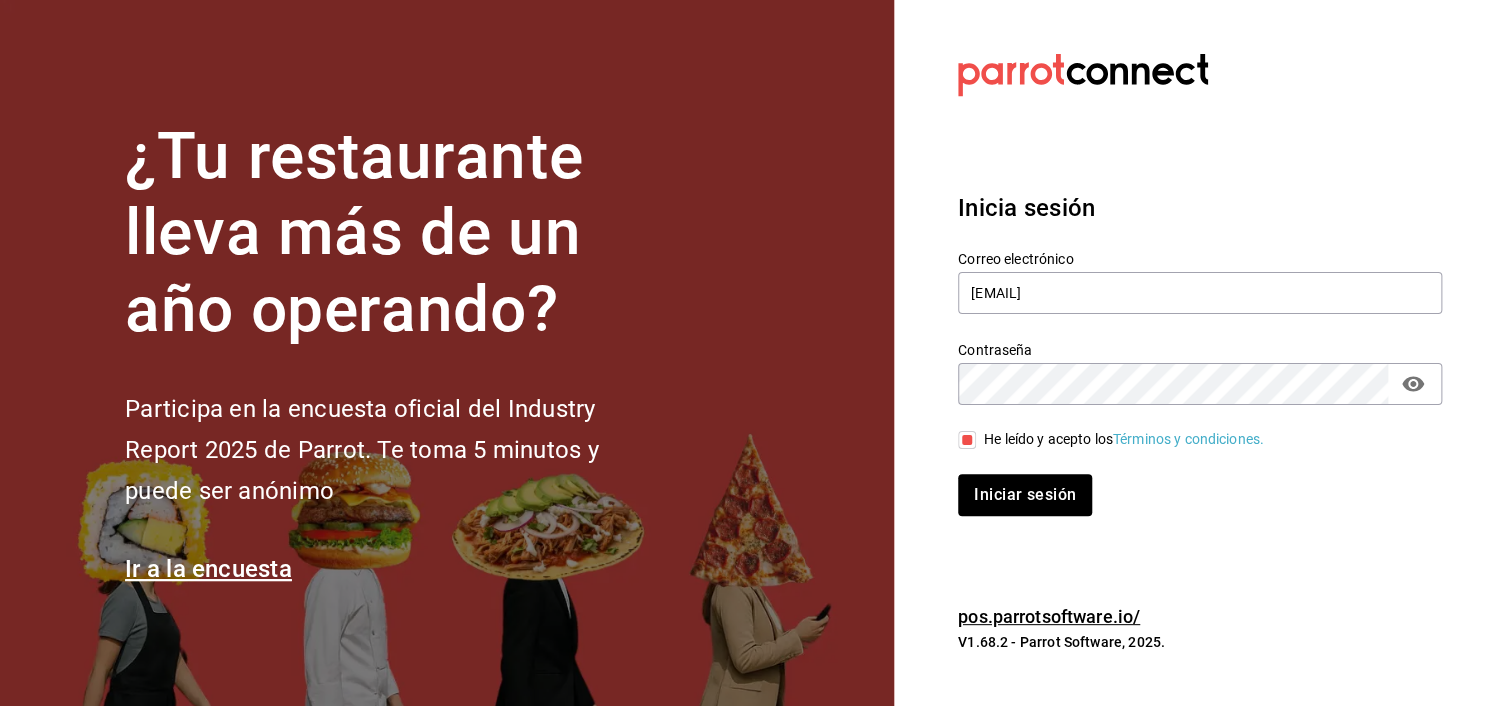 click on "Iniciar sesión" at bounding box center (1188, 483) 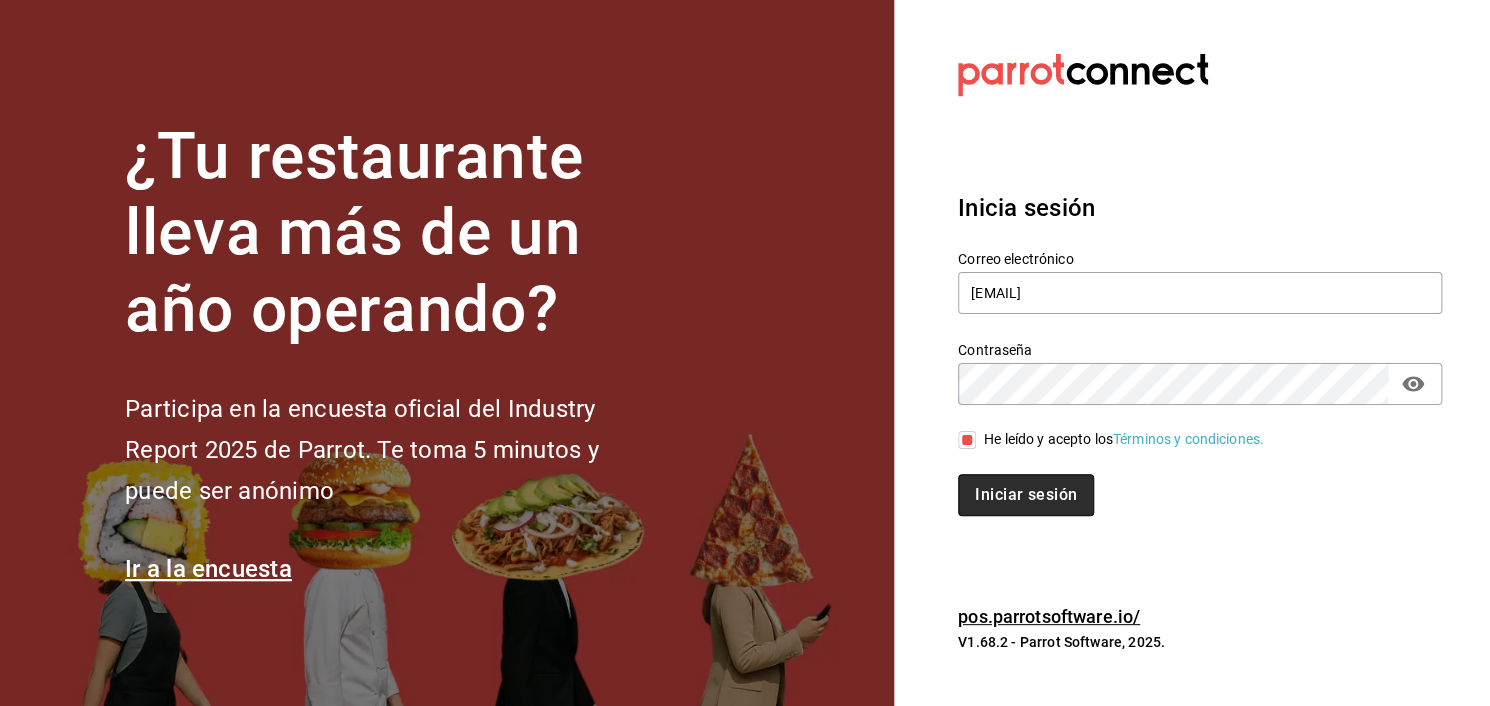 click on "Iniciar sesión" at bounding box center [1026, 495] 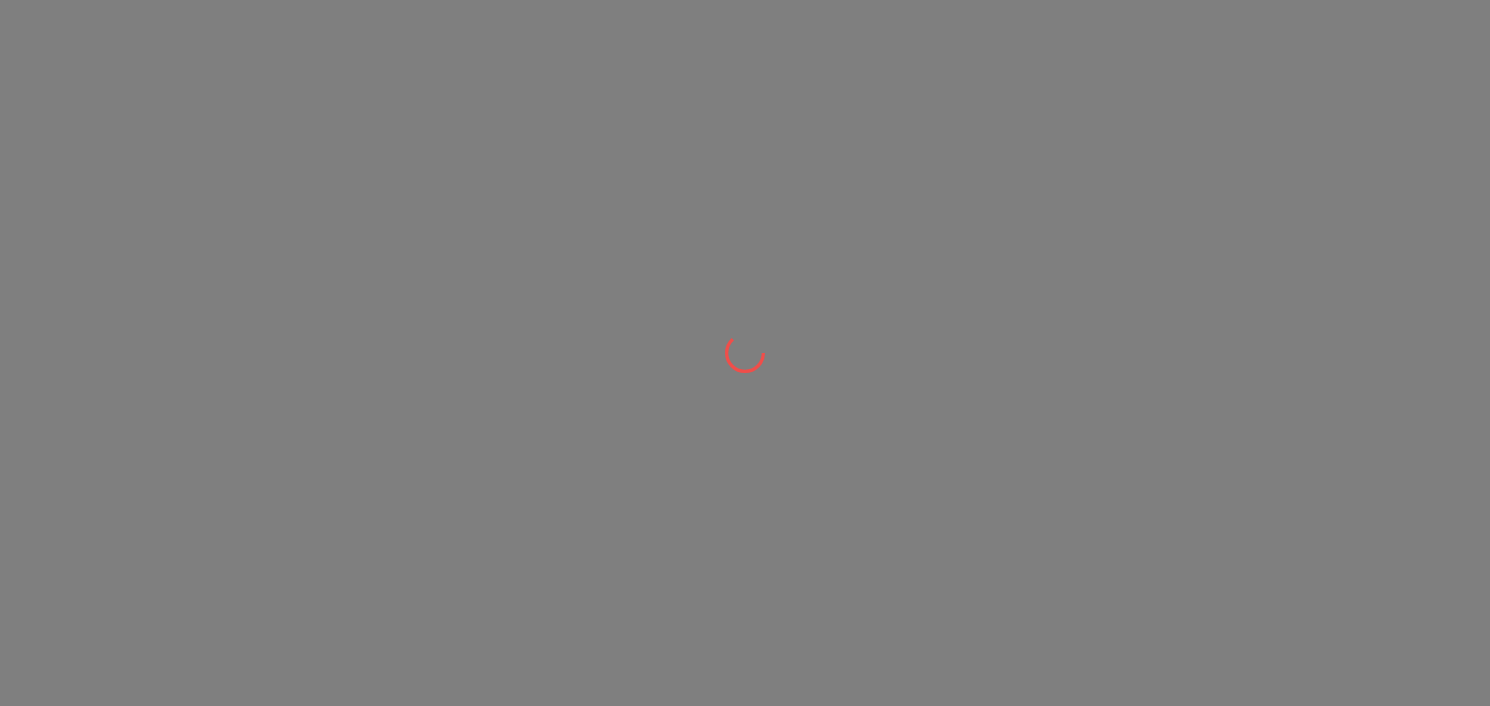 scroll, scrollTop: 0, scrollLeft: 0, axis: both 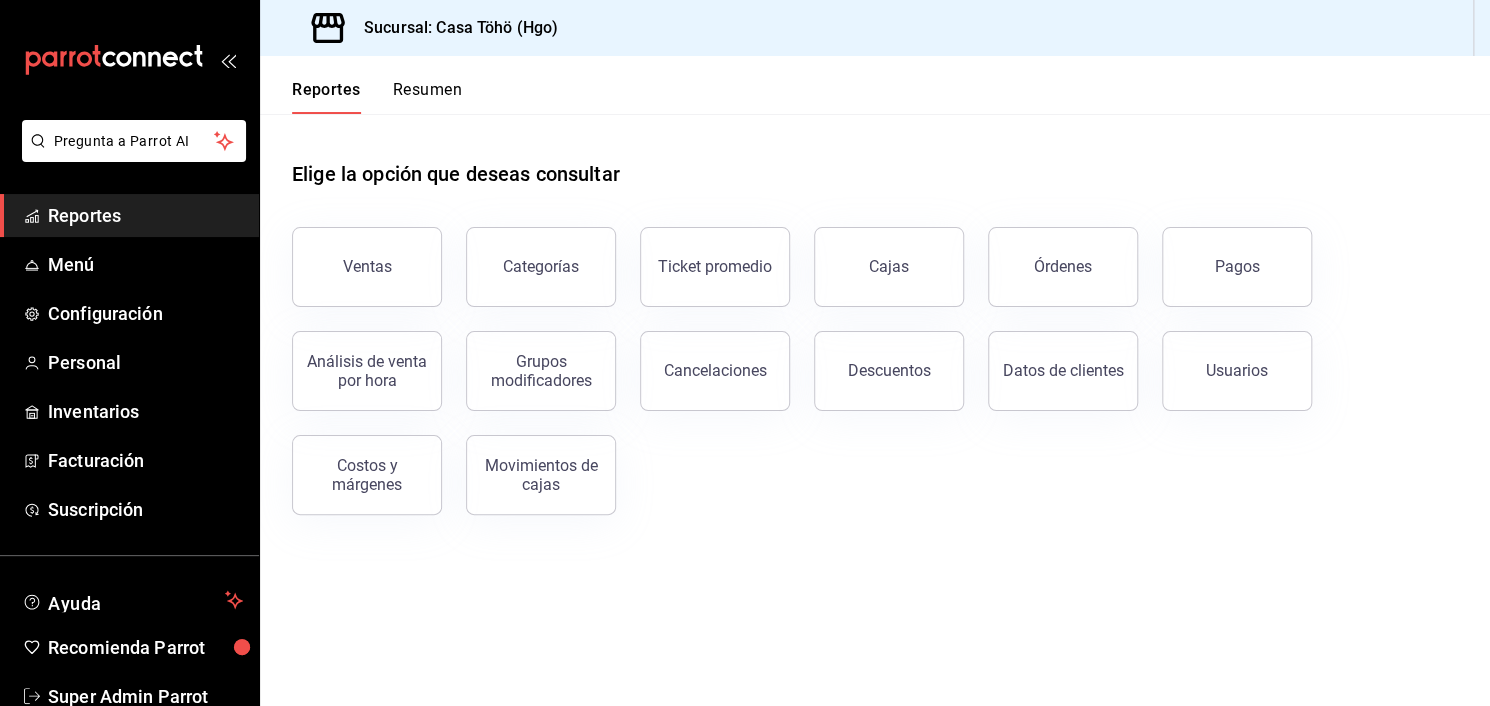 drag, startPoint x: 946, startPoint y: 280, endPoint x: 663, endPoint y: 111, distance: 329.621 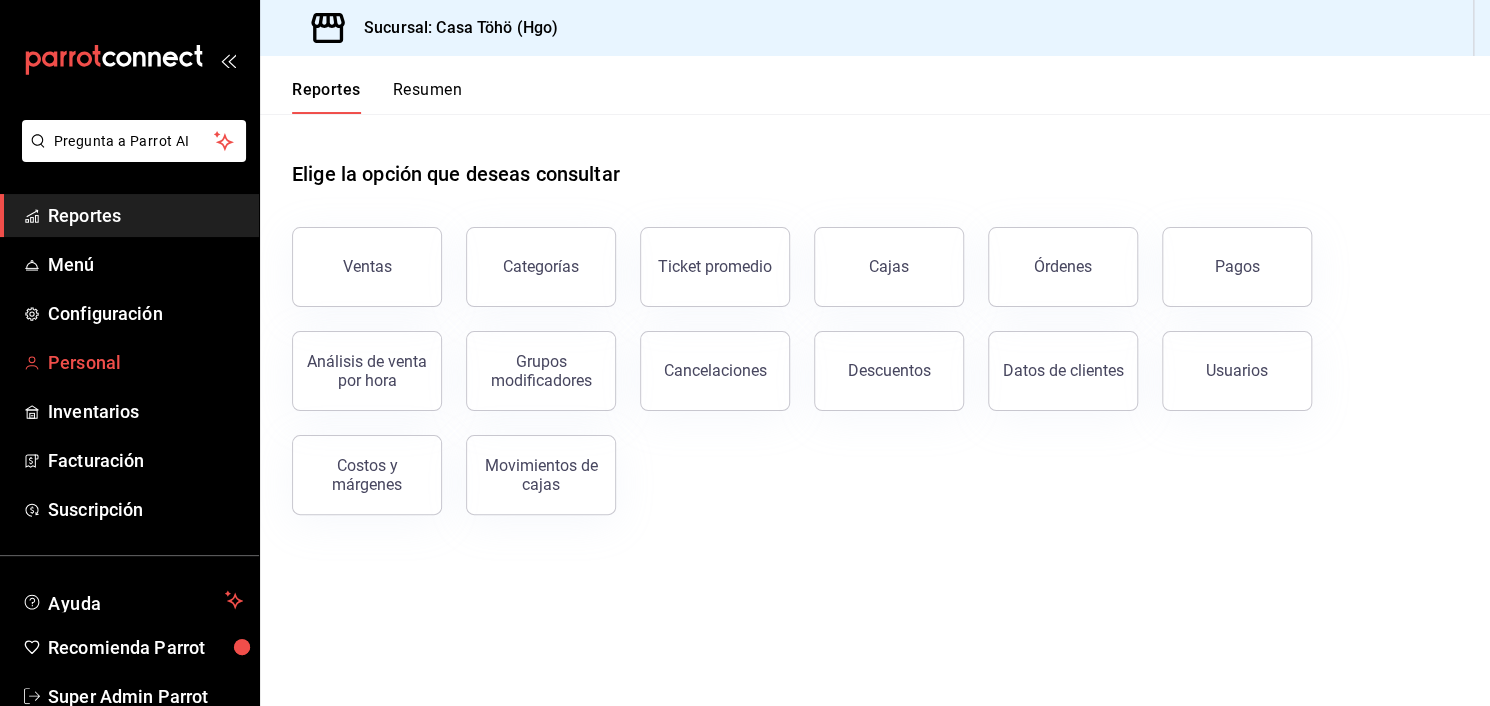 click on "Personal" at bounding box center (129, 362) 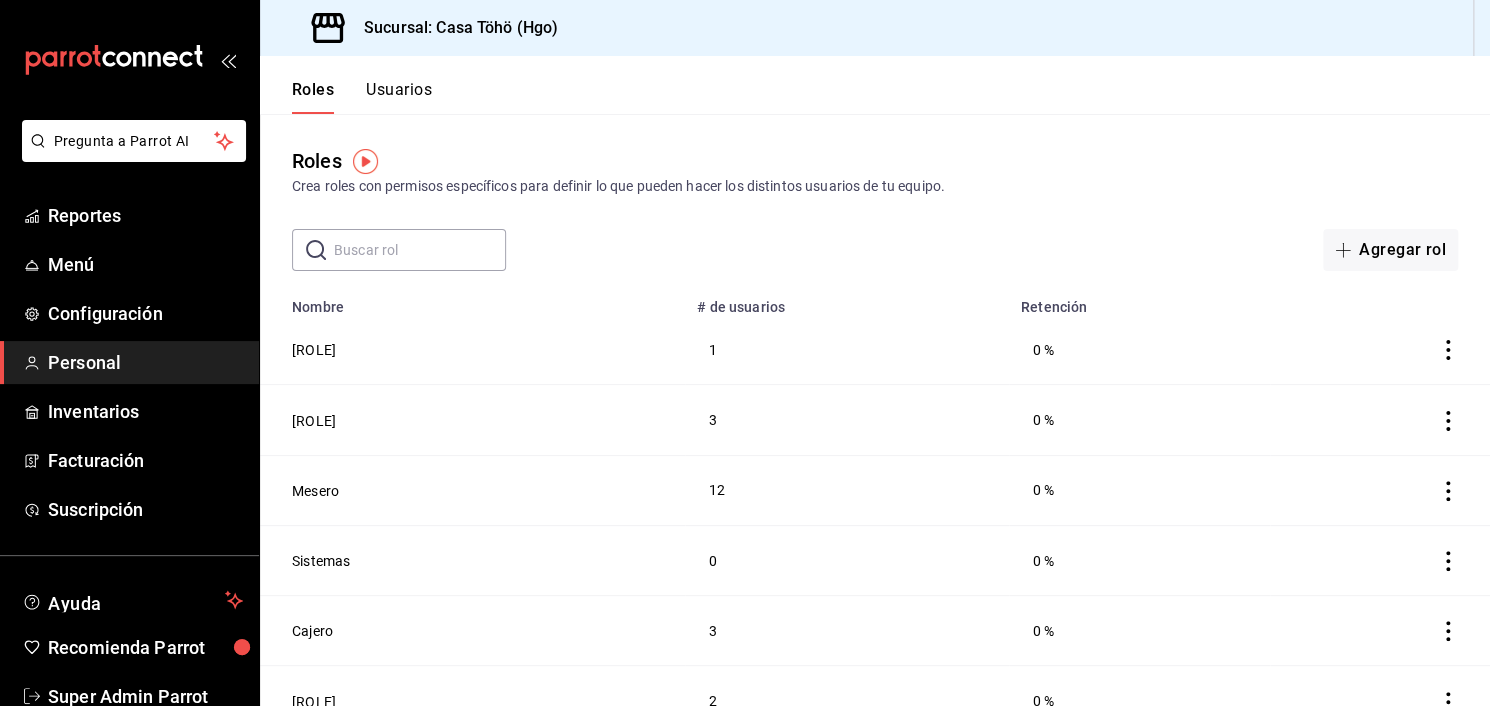 click on "Usuarios" at bounding box center (399, 97) 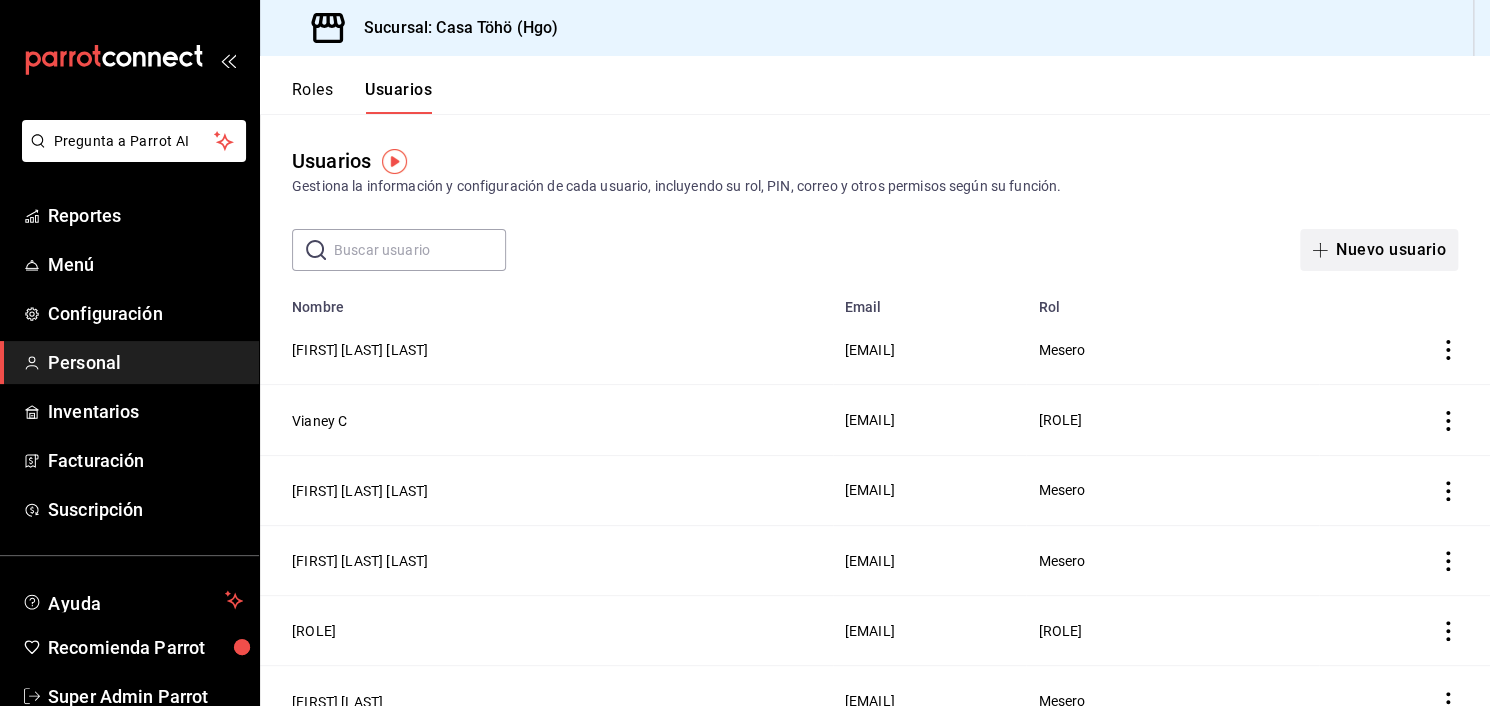 click on "Nuevo usuario" at bounding box center (1379, 250) 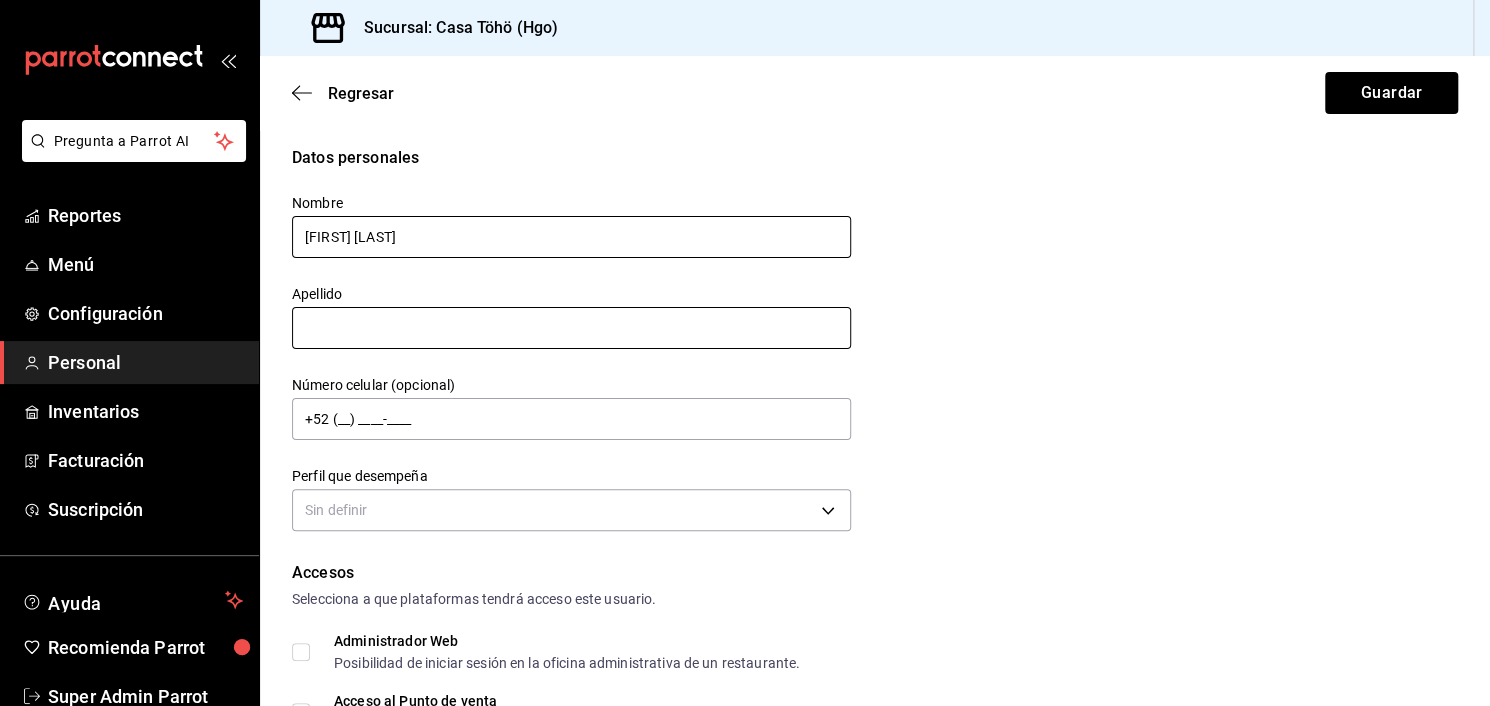 drag, startPoint x: 440, startPoint y: 322, endPoint x: 378, endPoint y: 235, distance: 106.83164 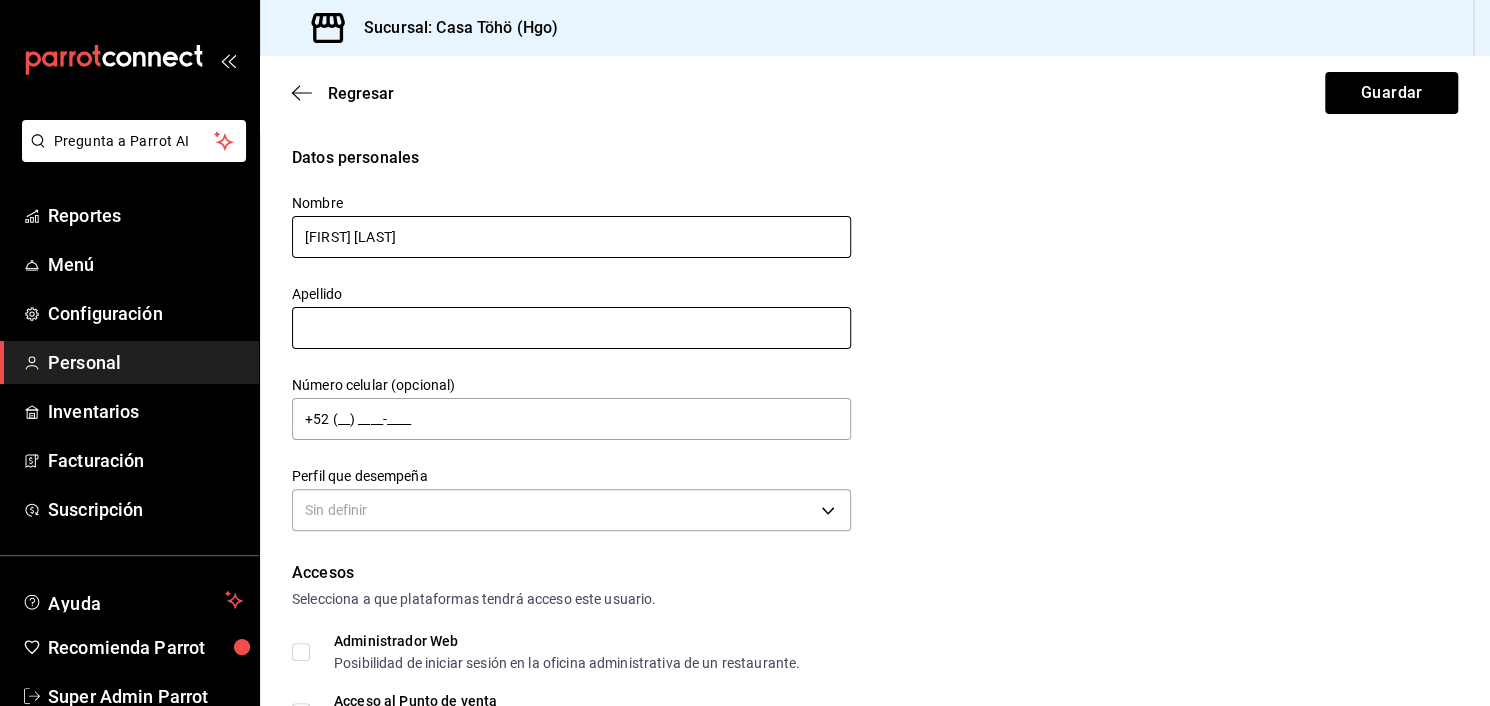 click on "Nombre [FIRST] [LAST] Apellido Número celular (opcional) [PHONE] Perfil que desempeña Sin definir" at bounding box center [559, 353] 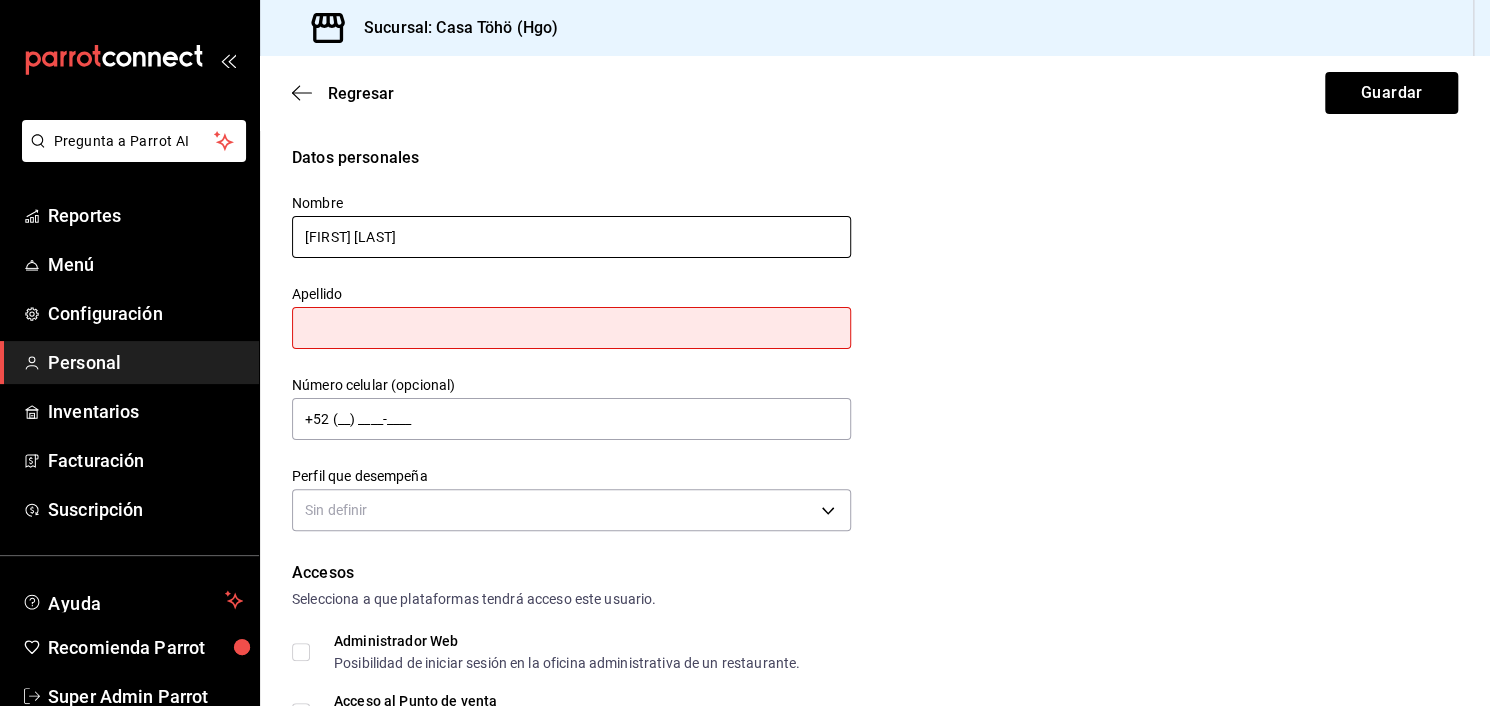 click on "[FIRST] [LAST]" at bounding box center (571, 237) 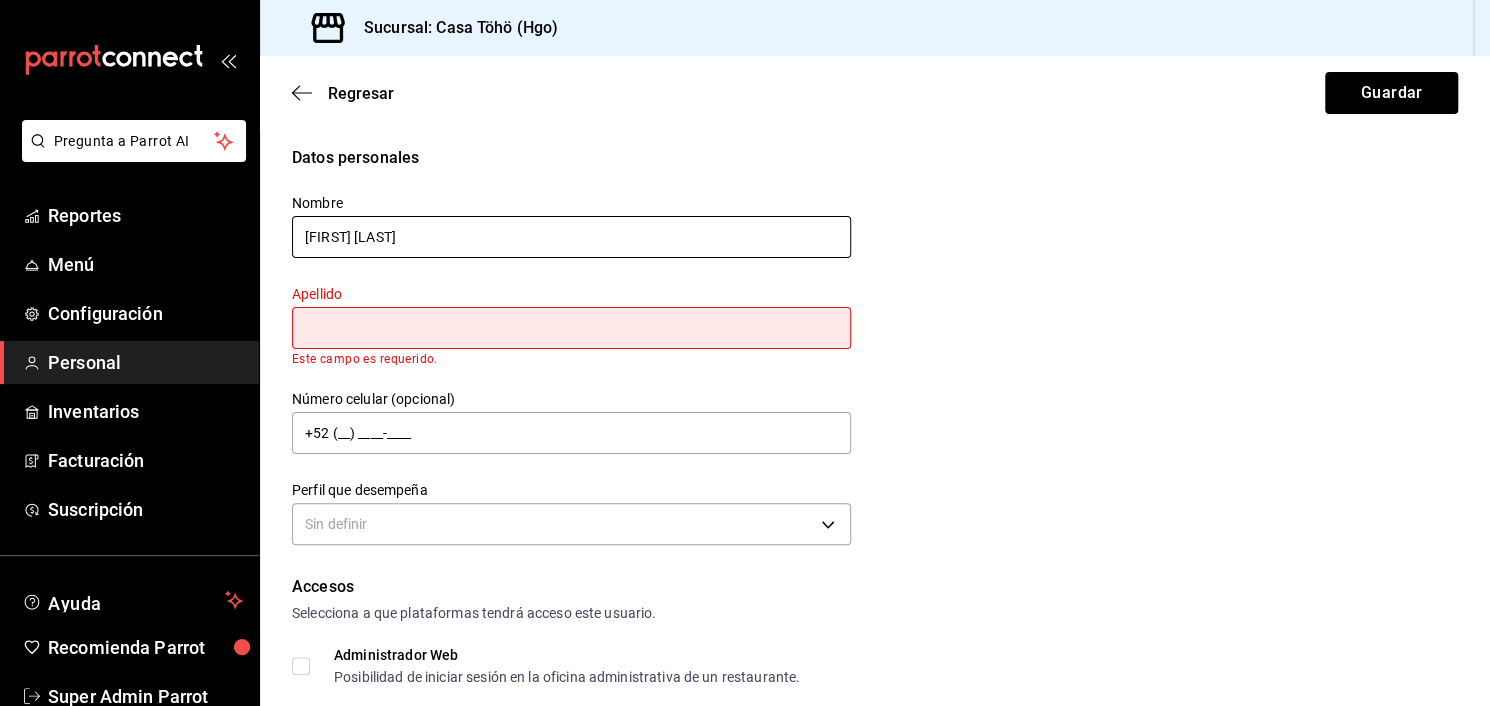 click on "[FIRST] [LAST]" at bounding box center (571, 237) 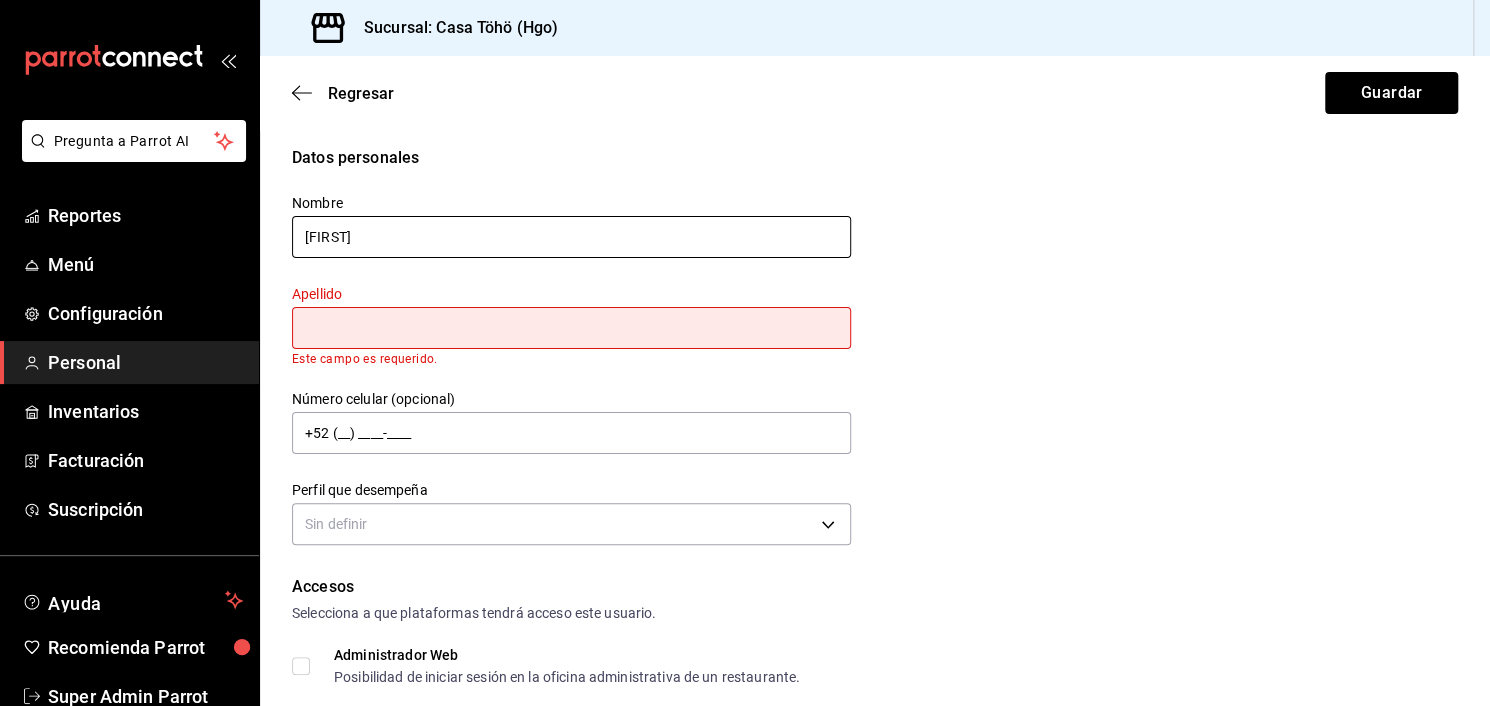 type on "[FIRST]" 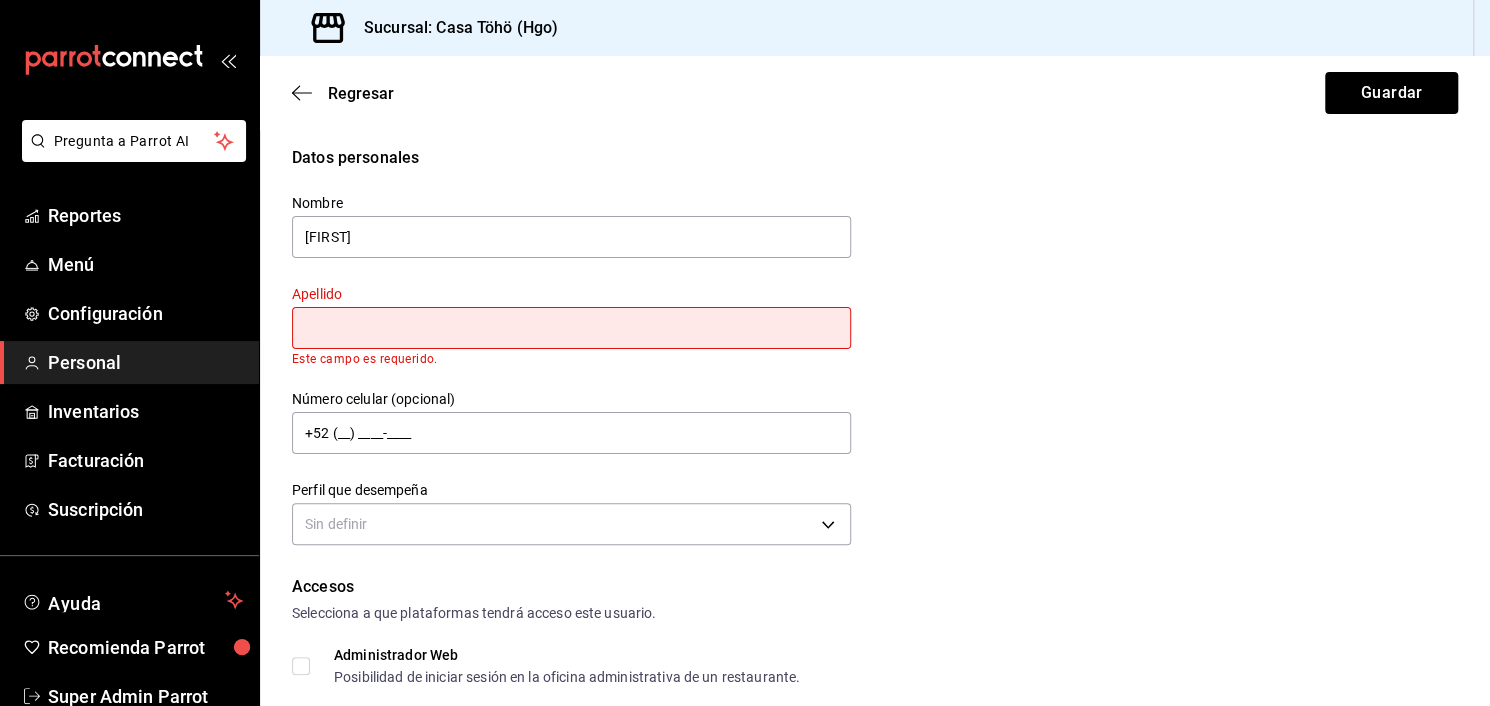 click at bounding box center (571, 328) 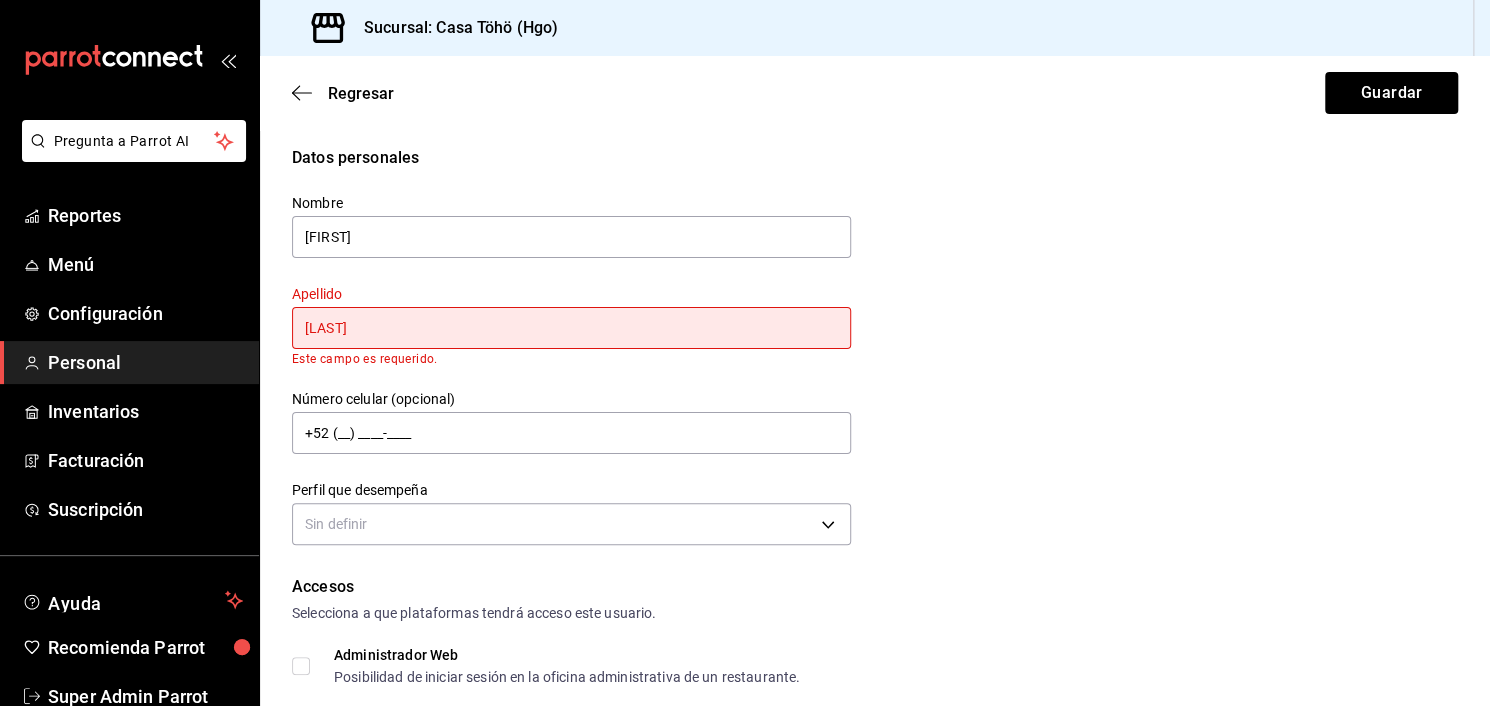 click on "[LAST]" at bounding box center (571, 328) 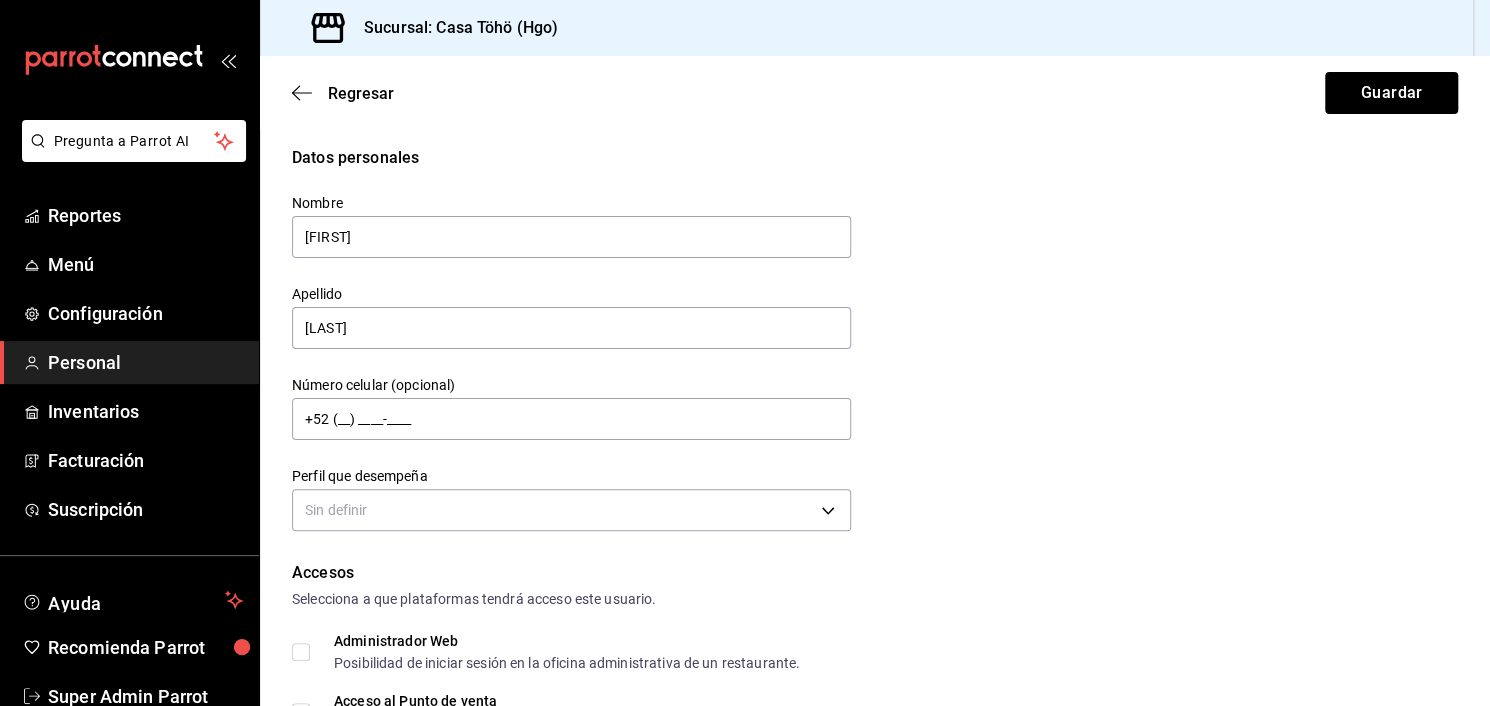 click on "Apellido" at bounding box center (571, 294) 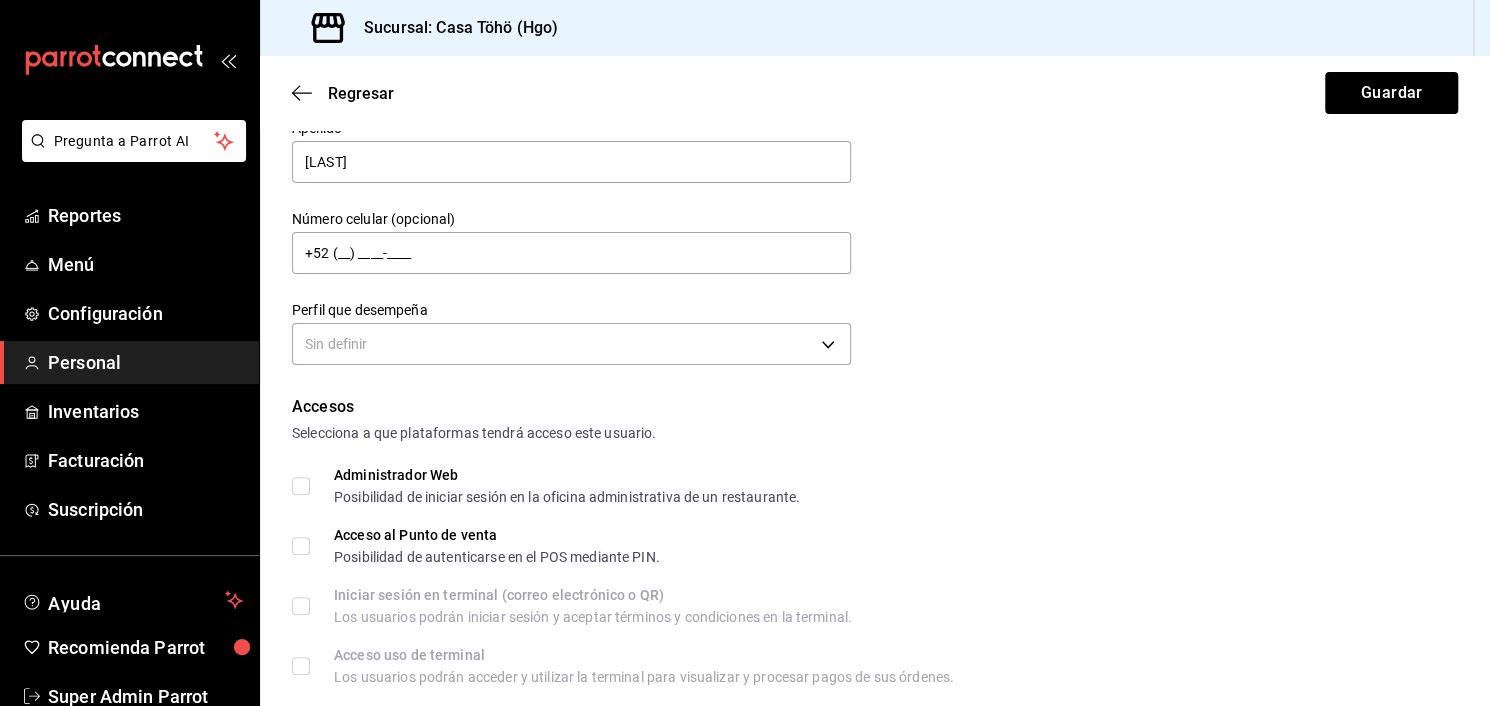 scroll, scrollTop: 160, scrollLeft: 0, axis: vertical 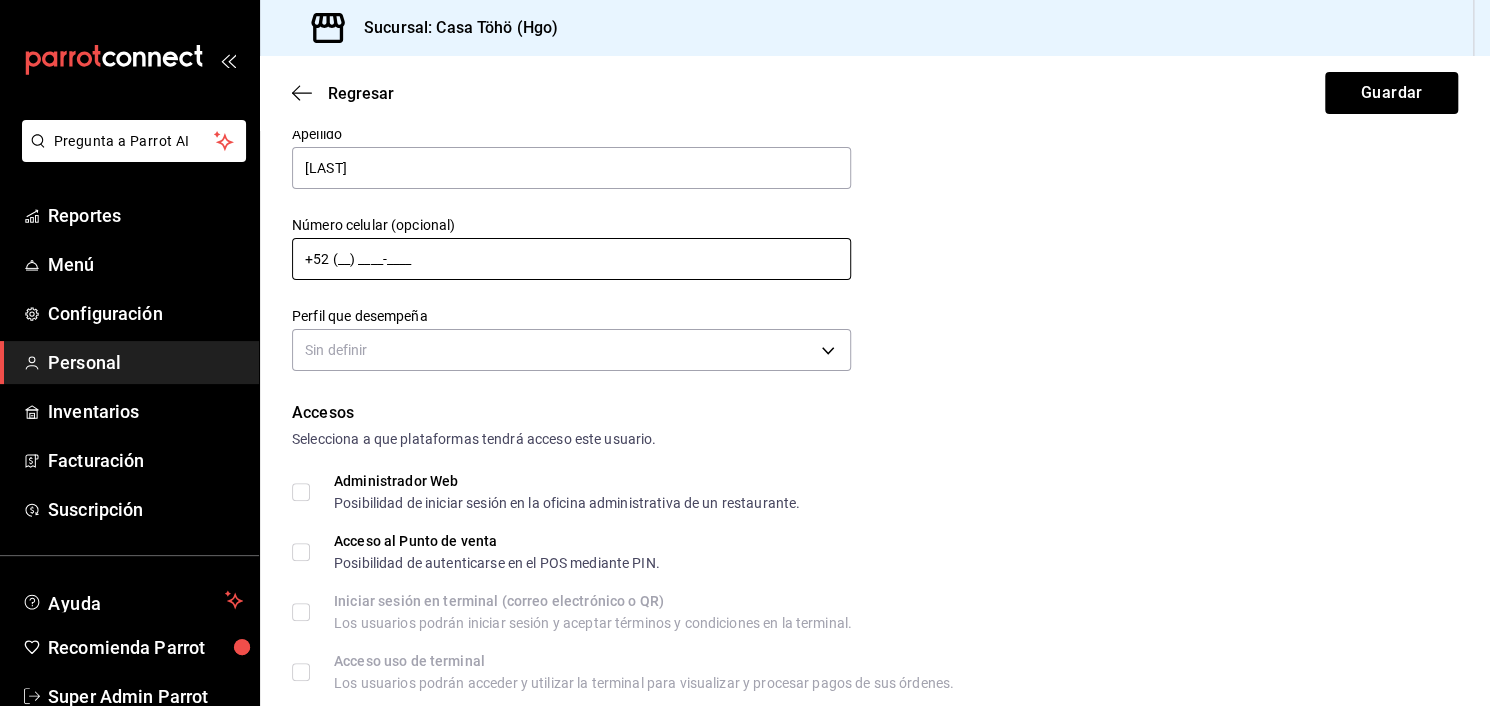 click on "+52 (__) ____-____" at bounding box center (571, 259) 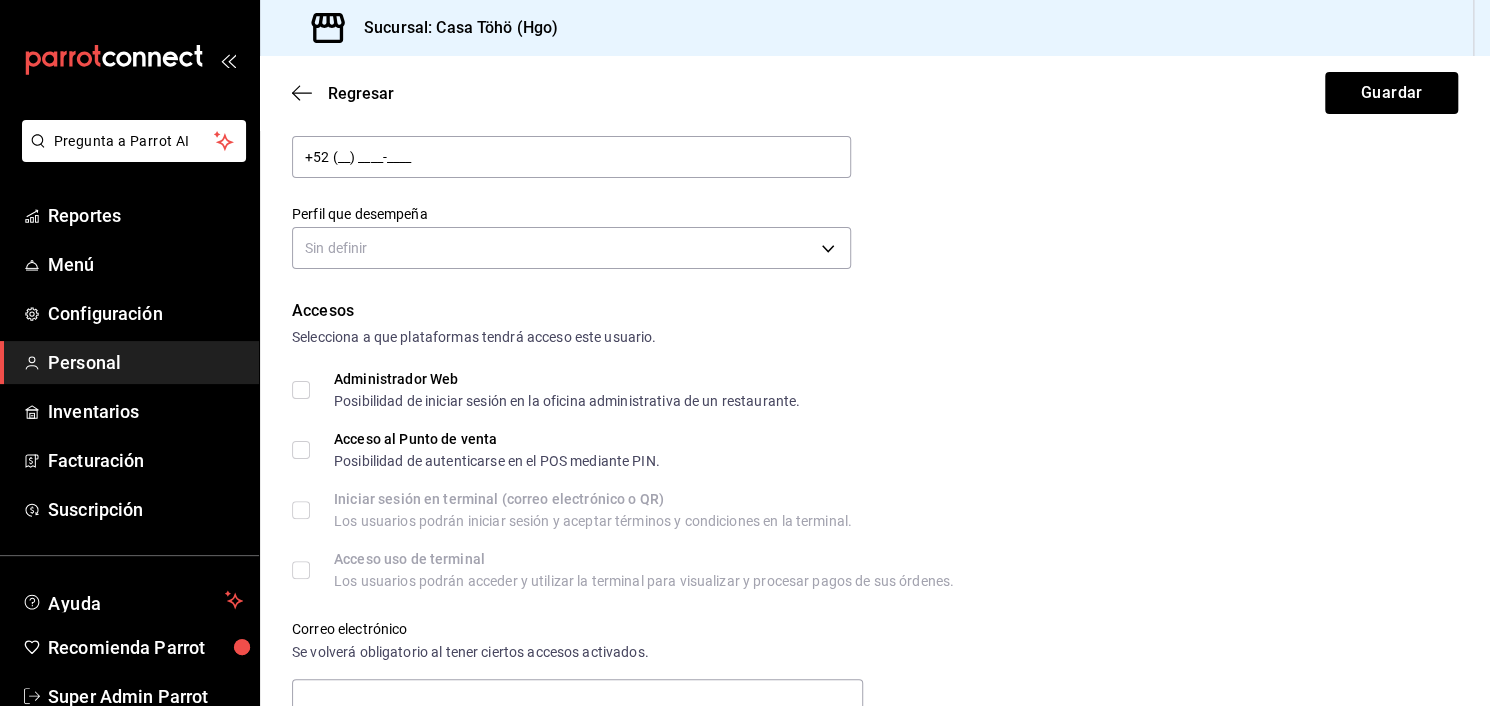click on "Acceso al Punto de venta Posibilidad de autenticarse en el POS mediante PIN." at bounding box center (301, 450) 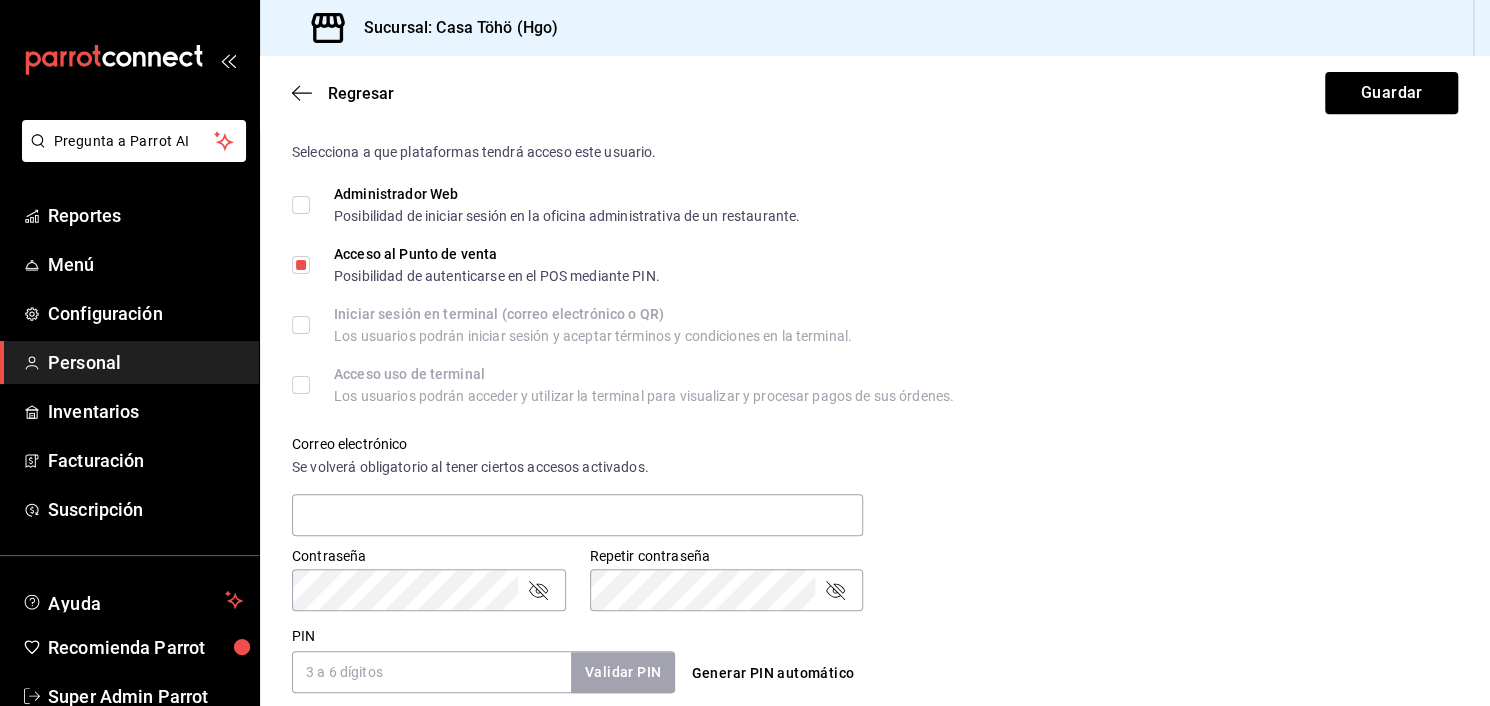 scroll, scrollTop: 524, scrollLeft: 0, axis: vertical 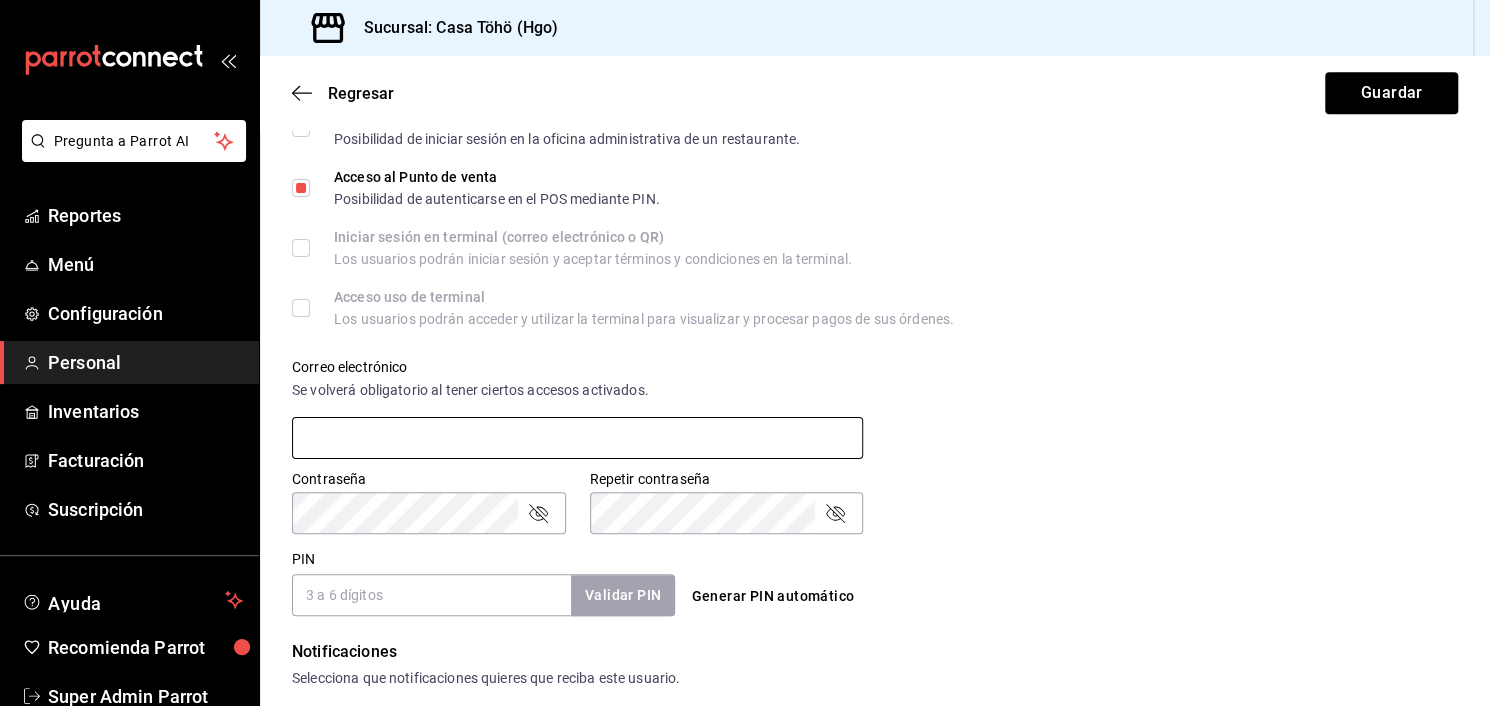 click at bounding box center [577, 438] 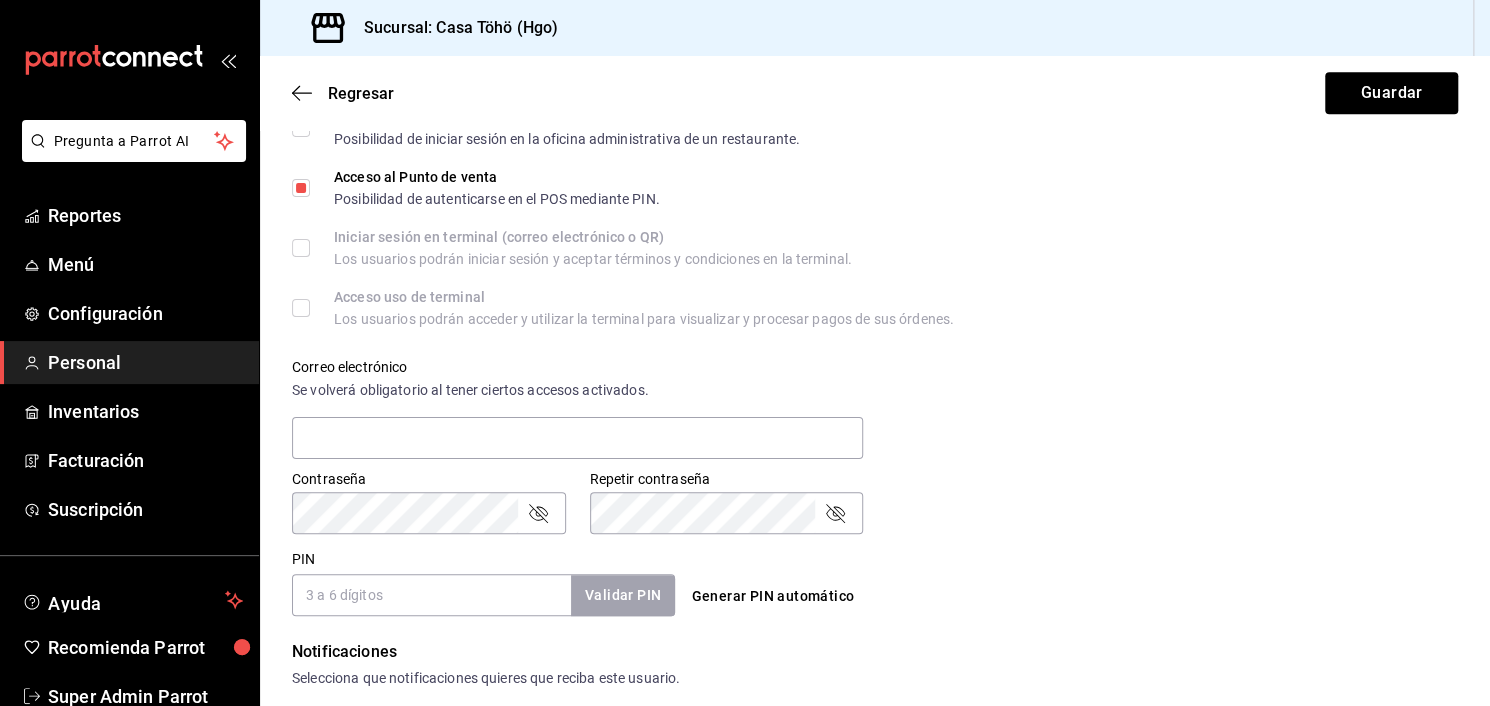 click on "PIN" at bounding box center [431, 595] 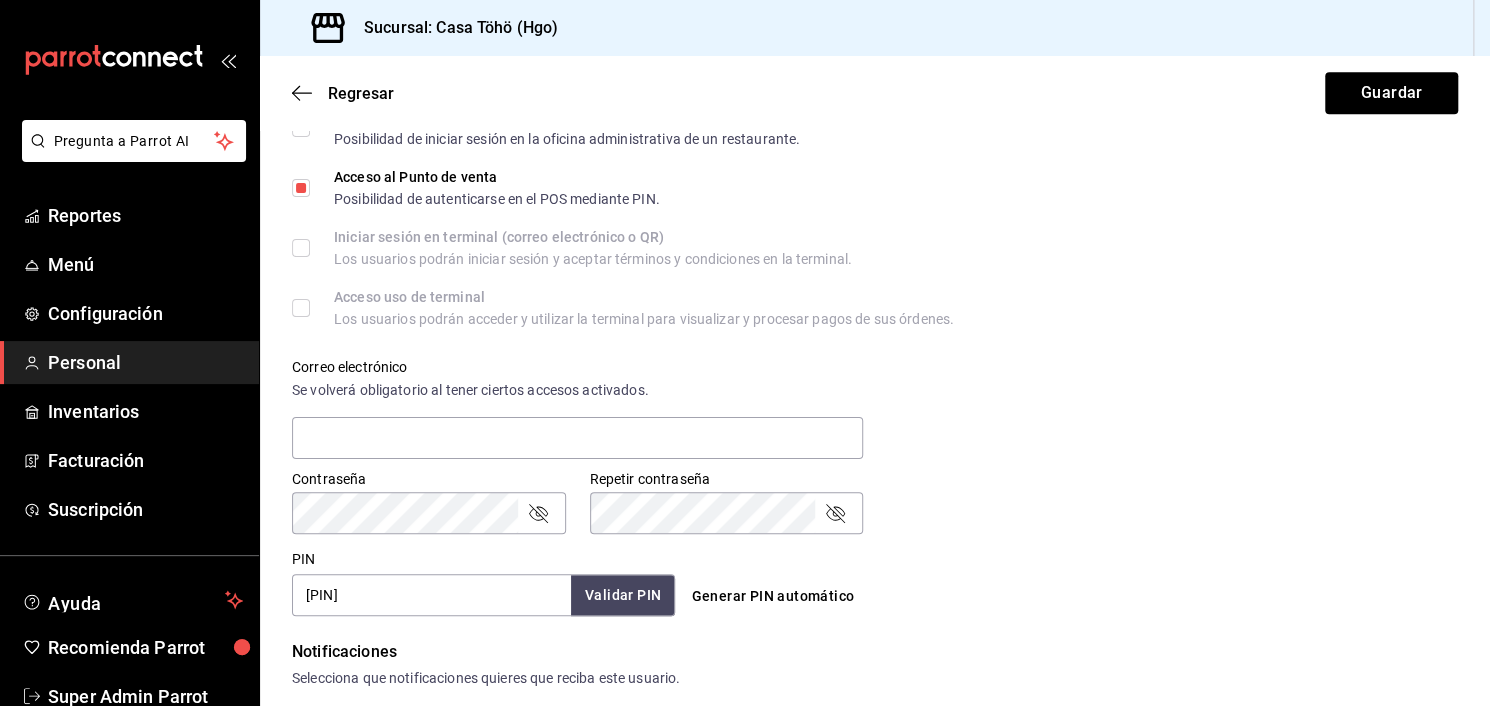 scroll, scrollTop: 832, scrollLeft: 0, axis: vertical 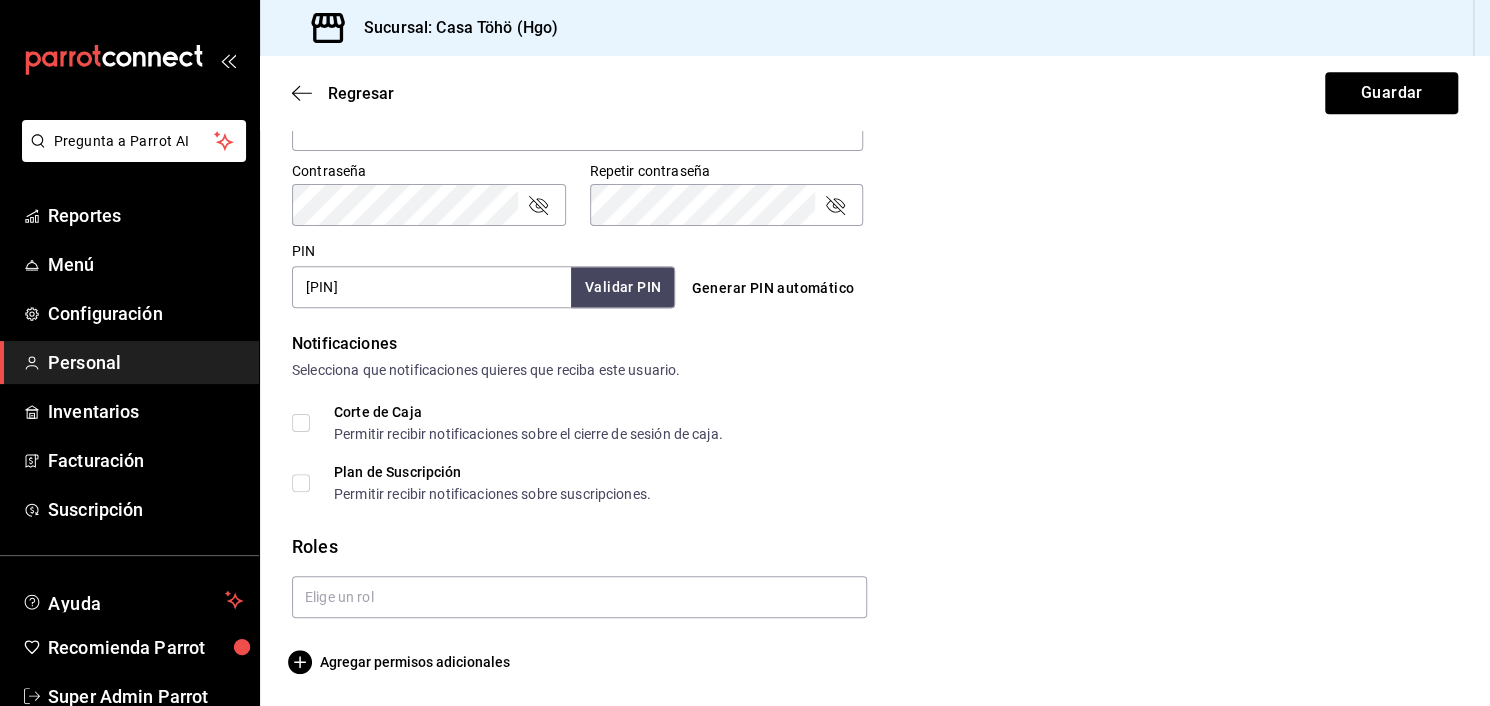 type on "[PIN]" 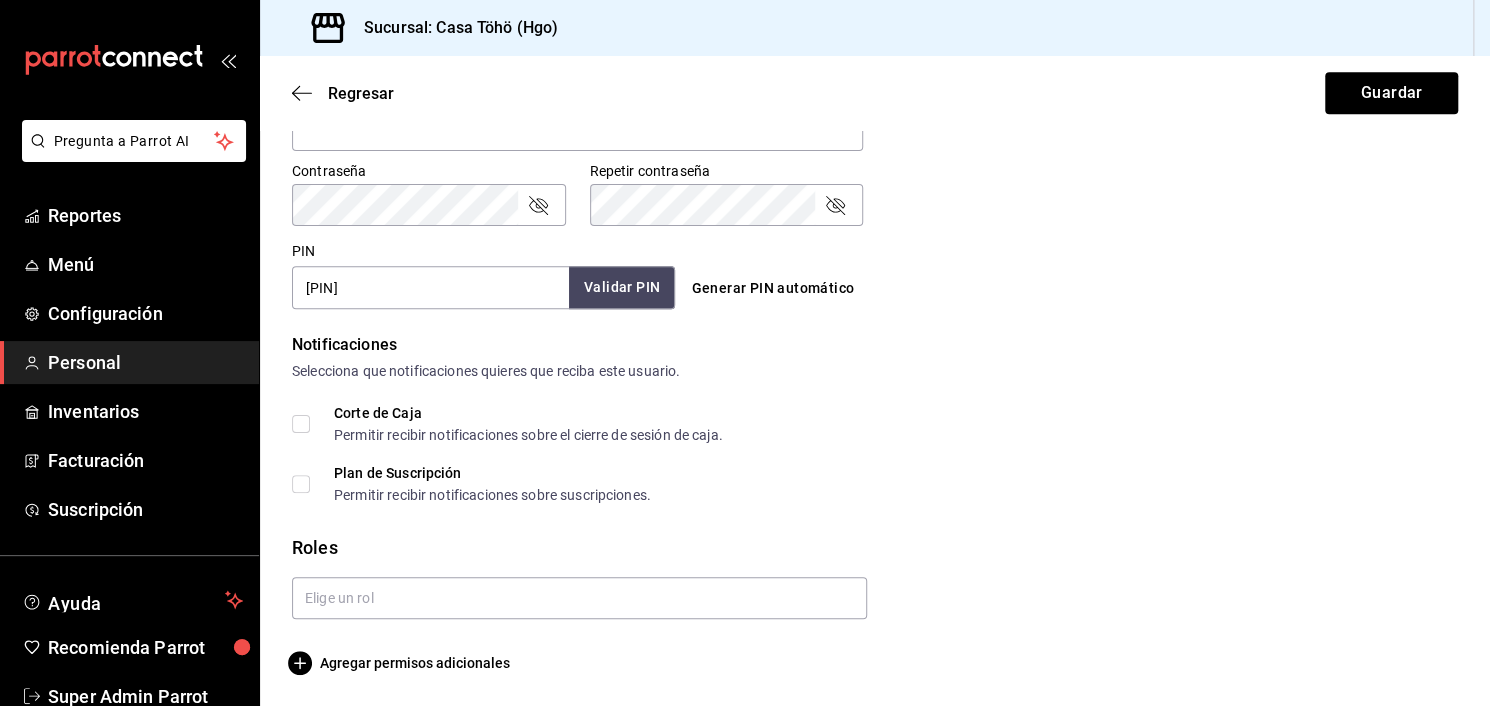 click on "Validar PIN" at bounding box center [622, 287] 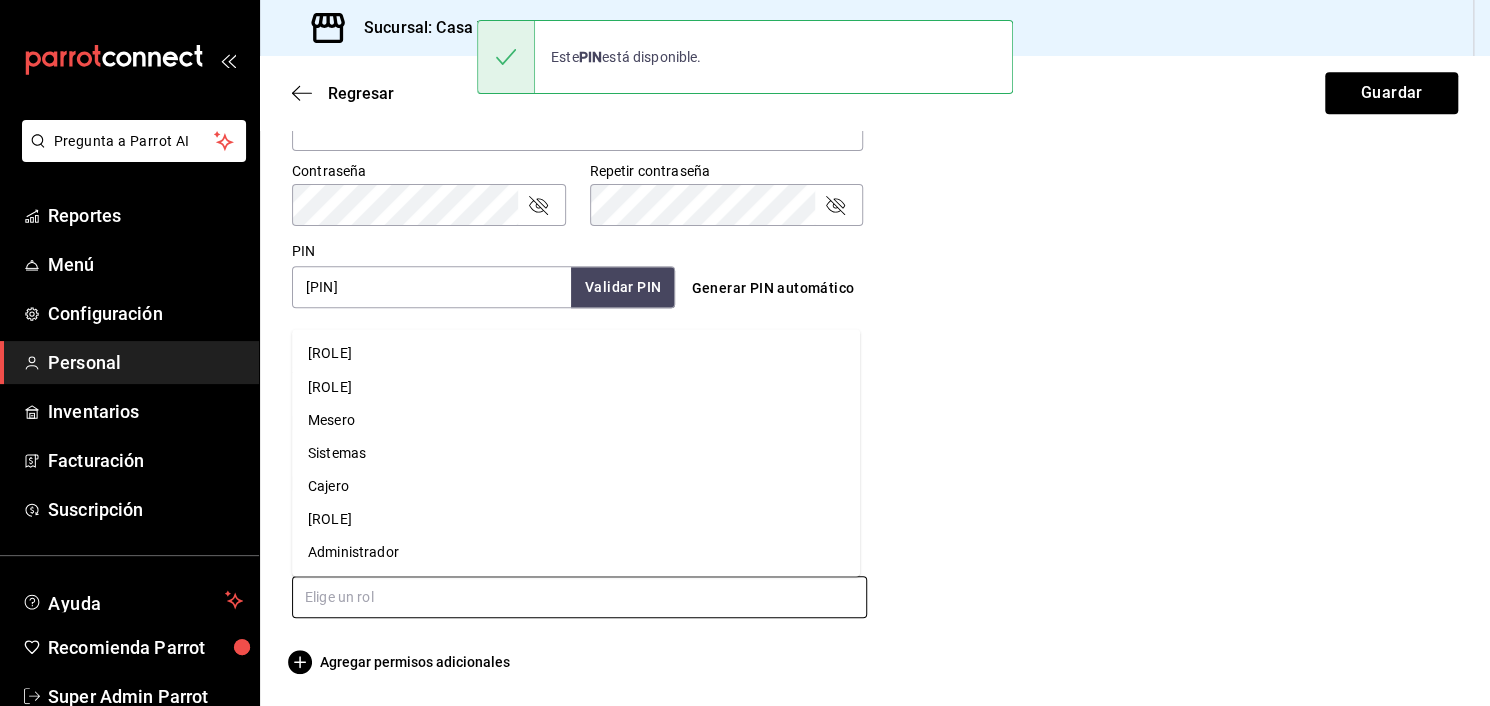 click at bounding box center [579, 597] 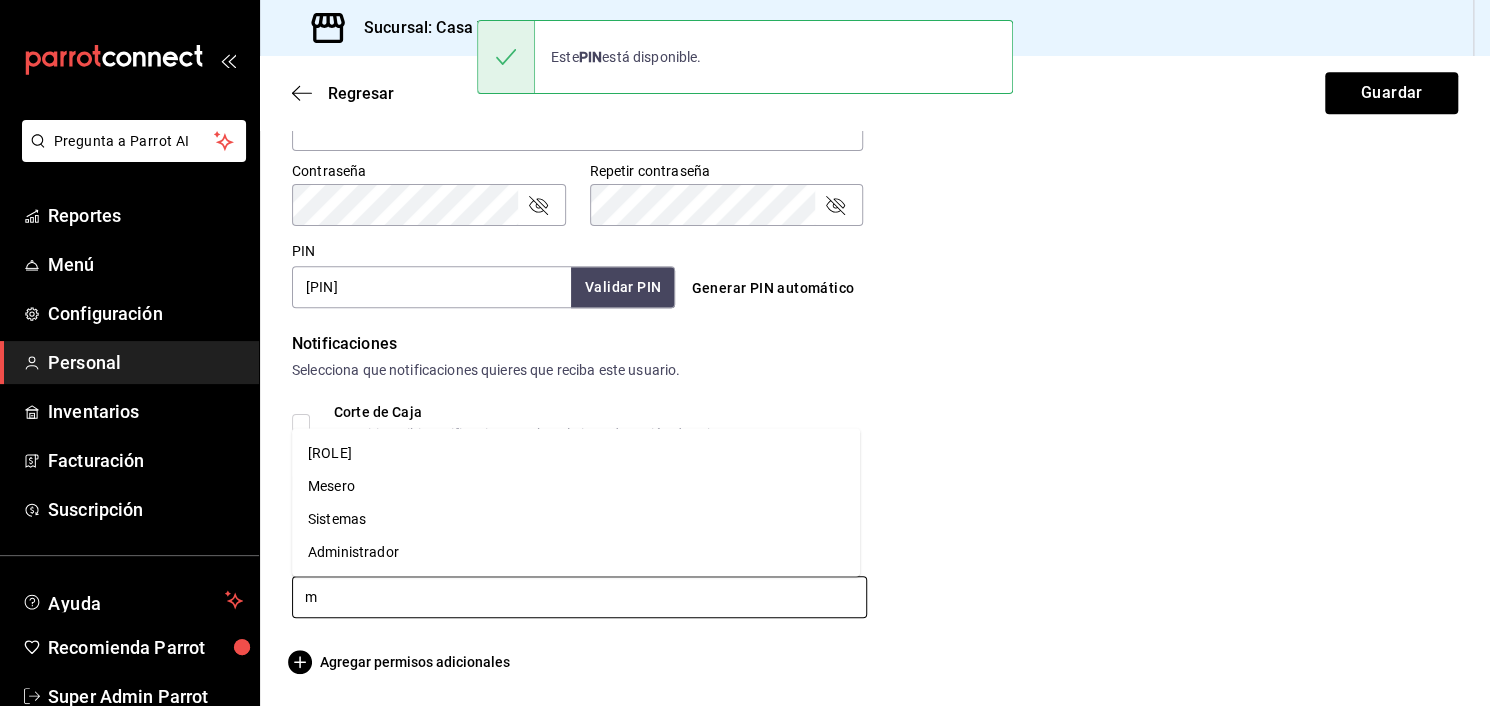 type on "me" 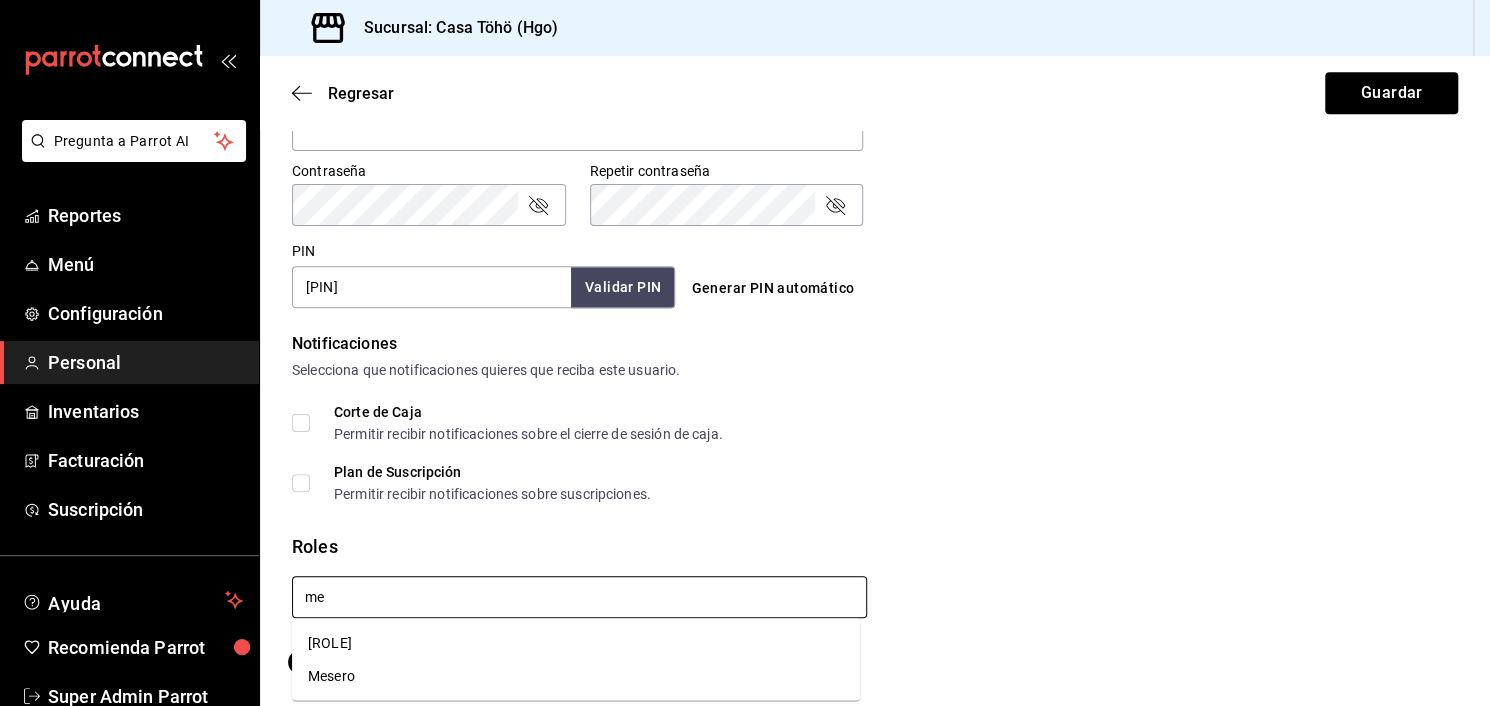 click on "Mesero" at bounding box center [576, 675] 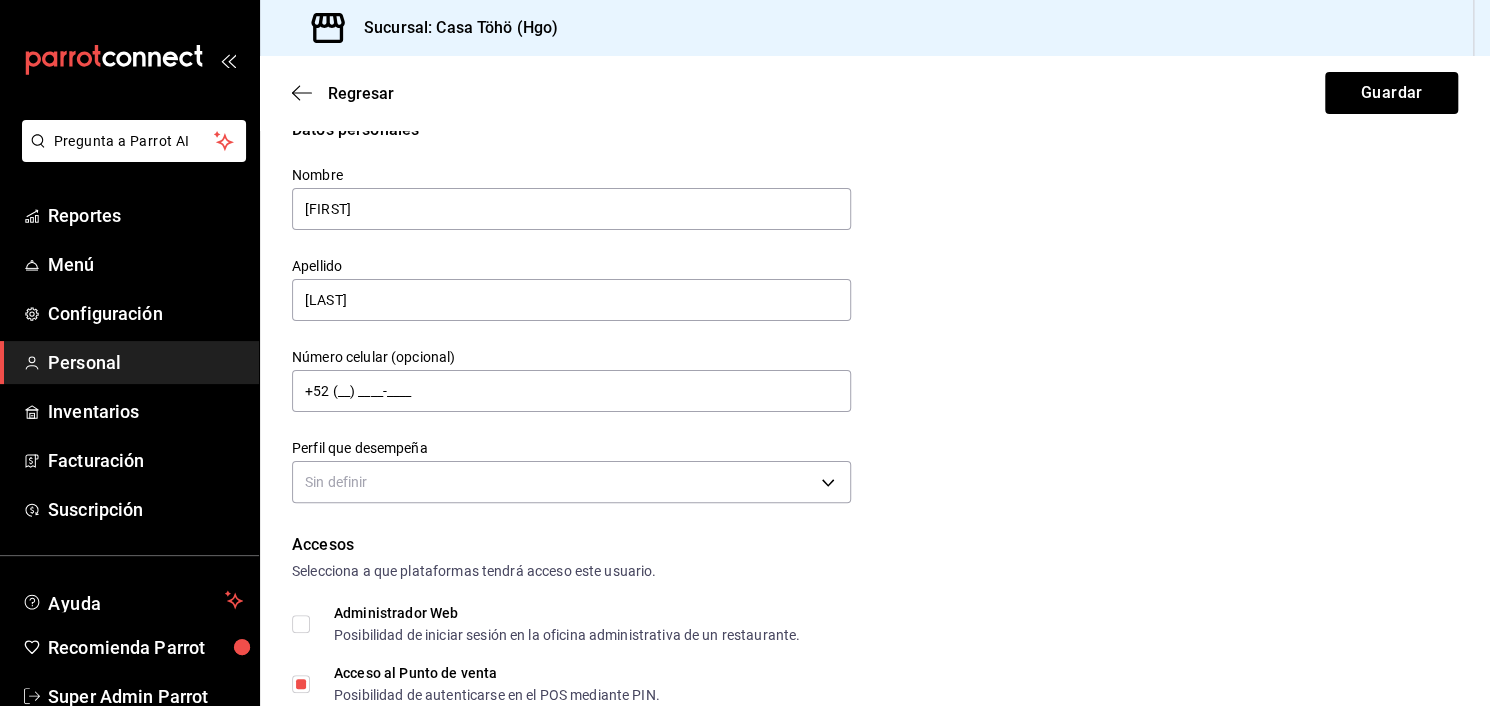 scroll, scrollTop: 0, scrollLeft: 0, axis: both 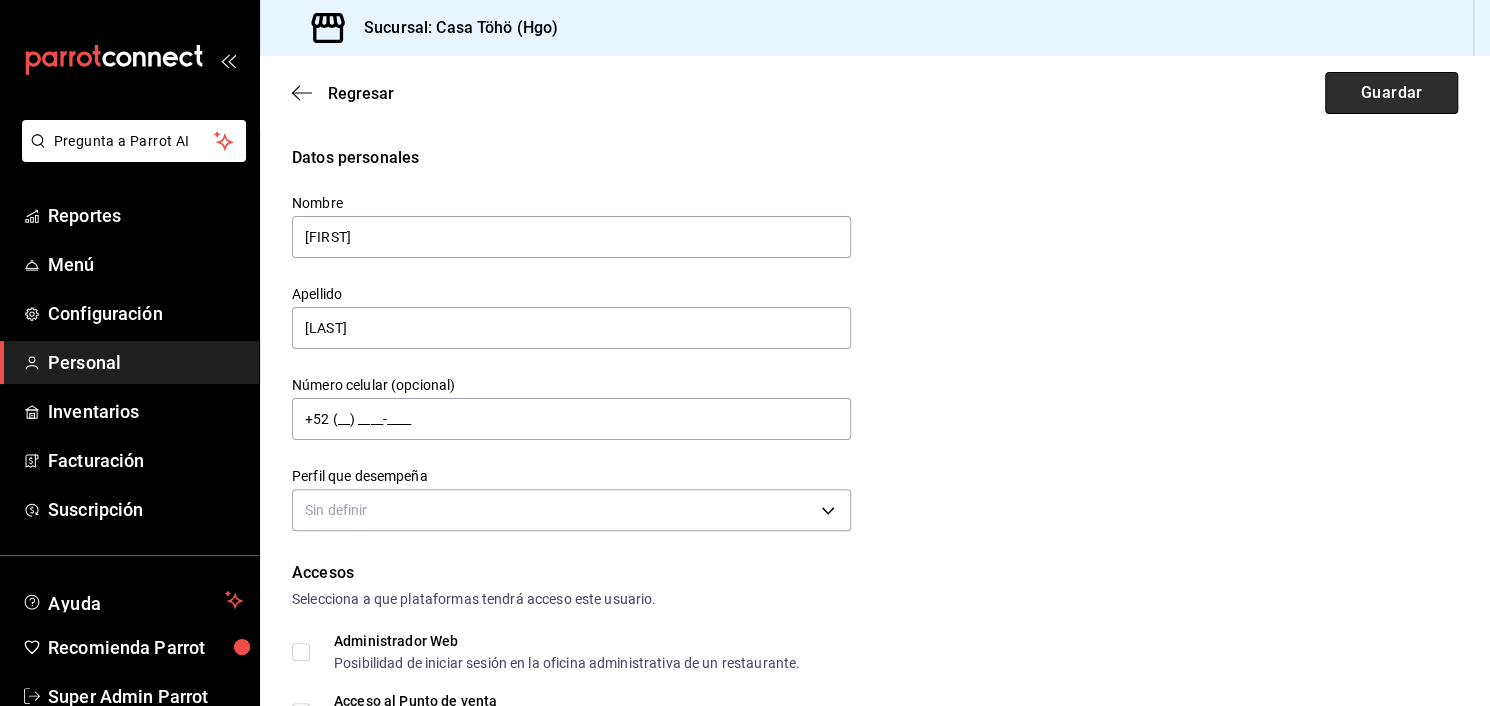 click on "Guardar" at bounding box center (1391, 93) 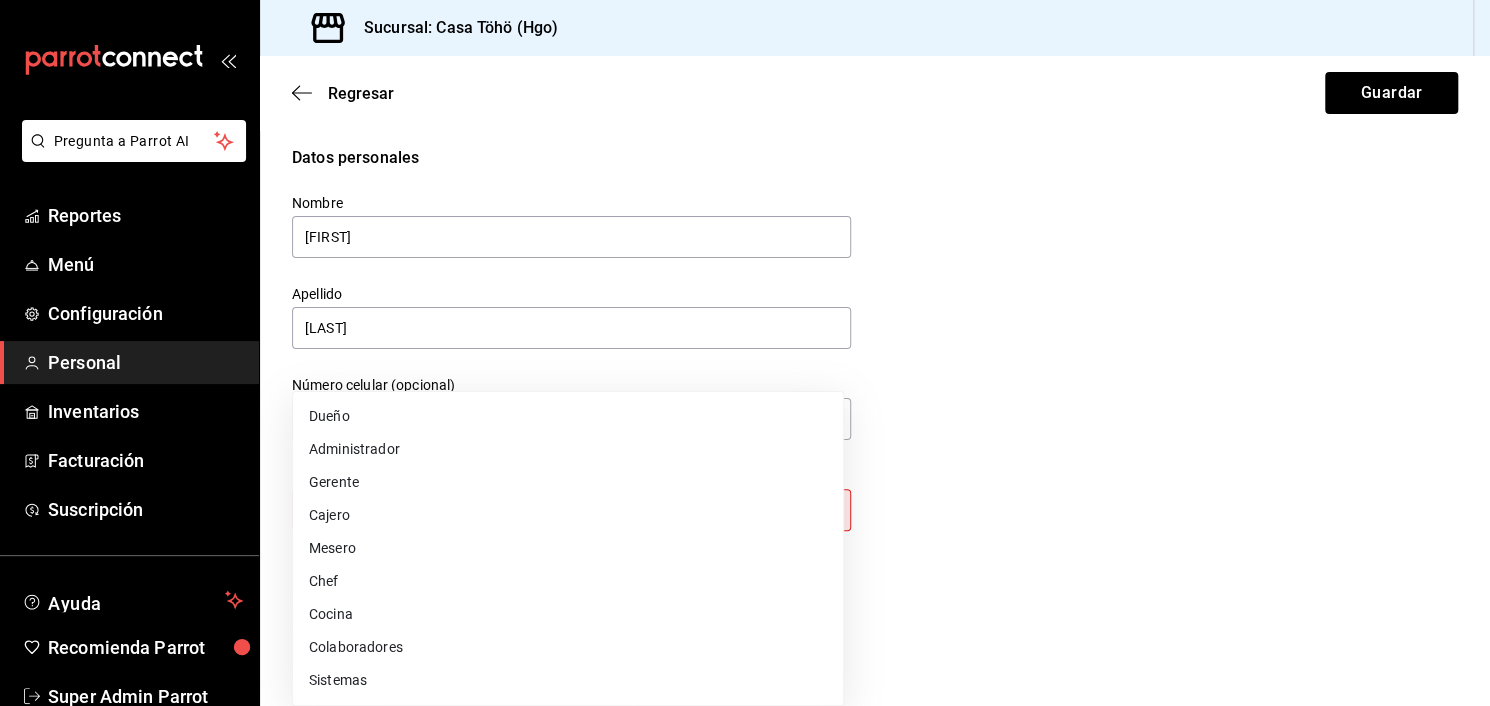 click on "Pregunta a Parrot AI Reportes   Menú   Configuración   Personal   Inventarios   Facturación   Suscripción   Ayuda Recomienda Parrot   Super Admin Parrot   Sugerir nueva función   Sucursal: Casa Töhö (Hgo) Regresar Guardar Datos personales Nombre [FIRST] Apellido [LAST] Número celular (opcional) [PHONE] Perfil que desempeña Sin definir Este campo es requerido. Elige una opción. Accesos Selecciona a que plataformas tendrá acceso este usuario. Administrador Web Posibilidad de iniciar sesión en la oficina administrativa de un restaurante.  Acceso al Punto de venta Posibilidad de autenticarse en el POS mediante PIN.  Iniciar sesión en terminal (correo electrónico o QR) Los usuarios podrán iniciar sesión y aceptar términos y condiciones en la terminal. Acceso uso de terminal Los usuarios podrán acceder y utilizar la terminal para visualizar y procesar pagos de sus órdenes. Correo electrónico Se volverá obligatorio al tener ciertos accesos activados. Contraseña Contraseña PIN [PIN]" at bounding box center [745, 353] 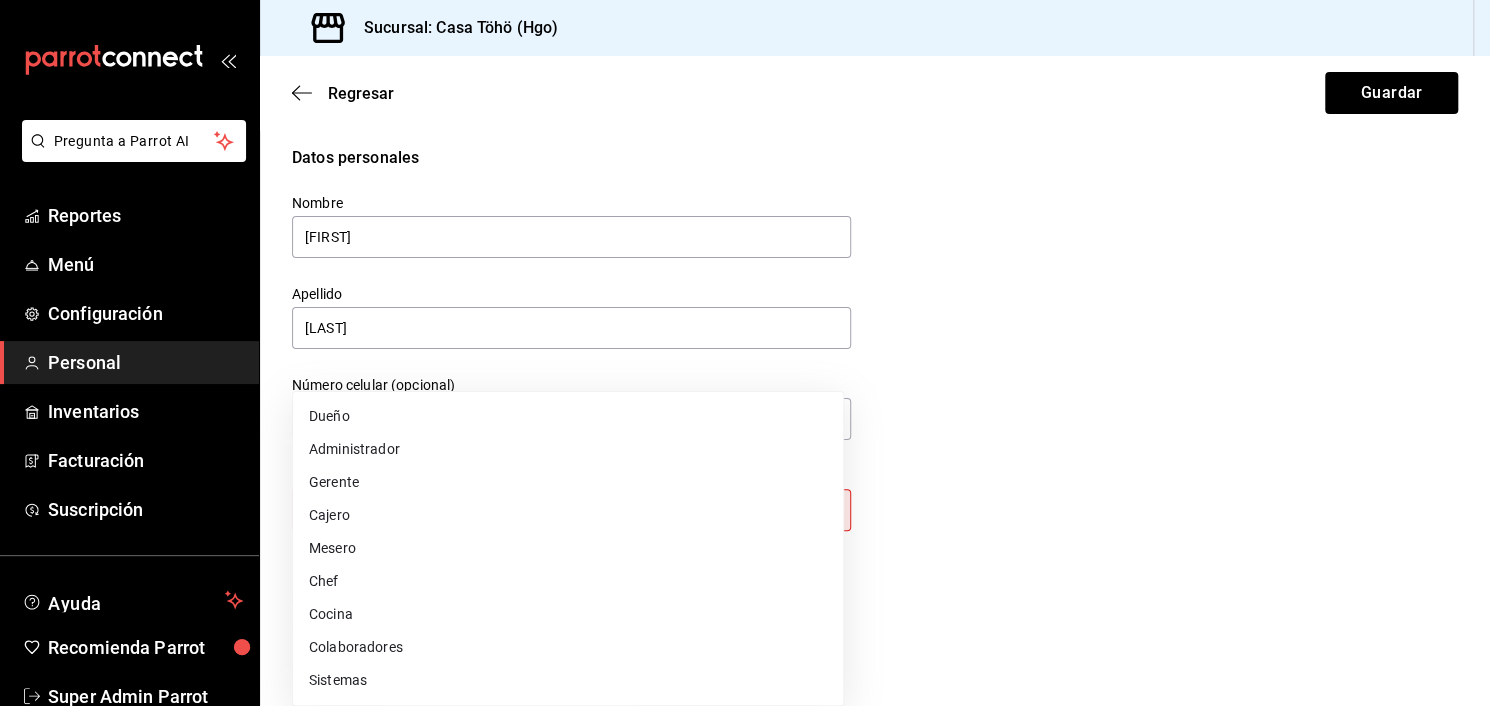 click on "Mesero" at bounding box center [568, 548] 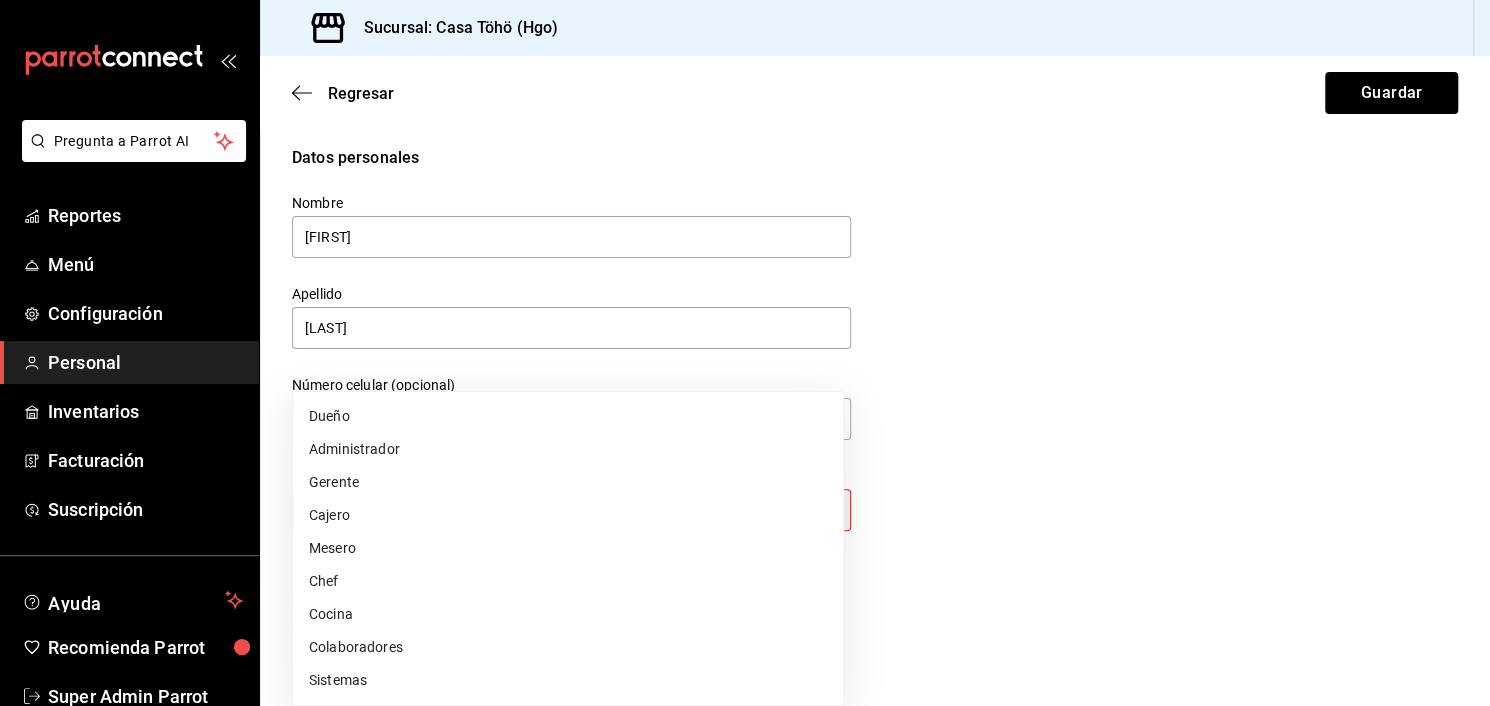 type on "WAITER" 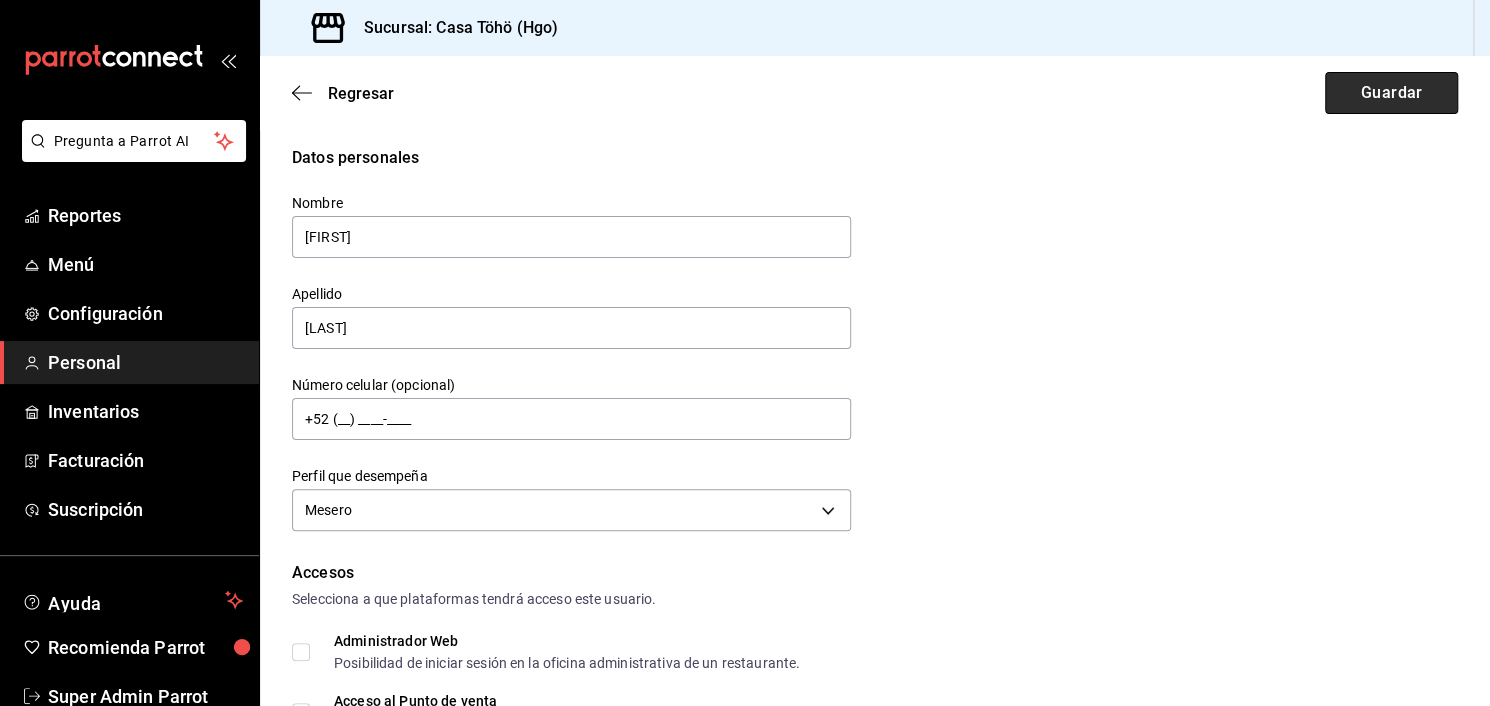 click on "Guardar" at bounding box center (1391, 93) 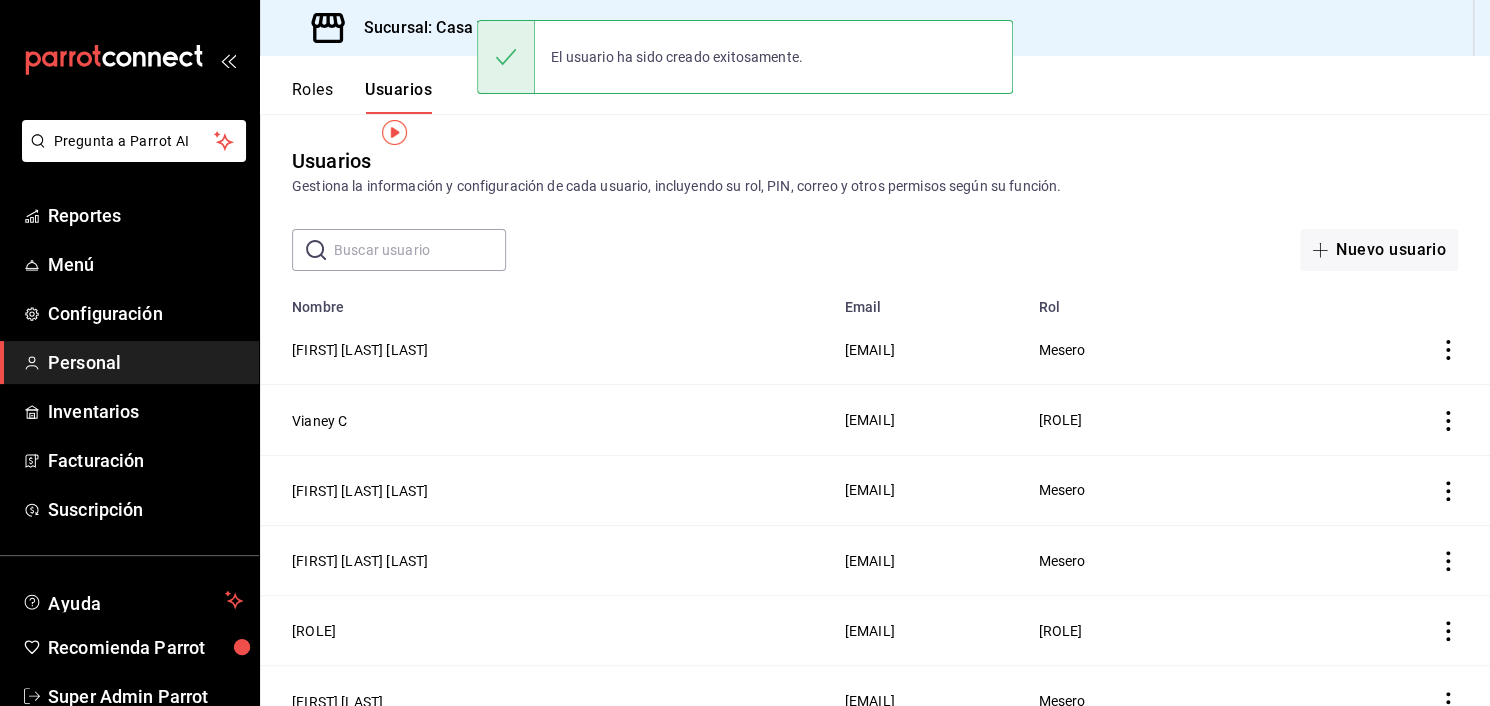 scroll, scrollTop: 55, scrollLeft: 0, axis: vertical 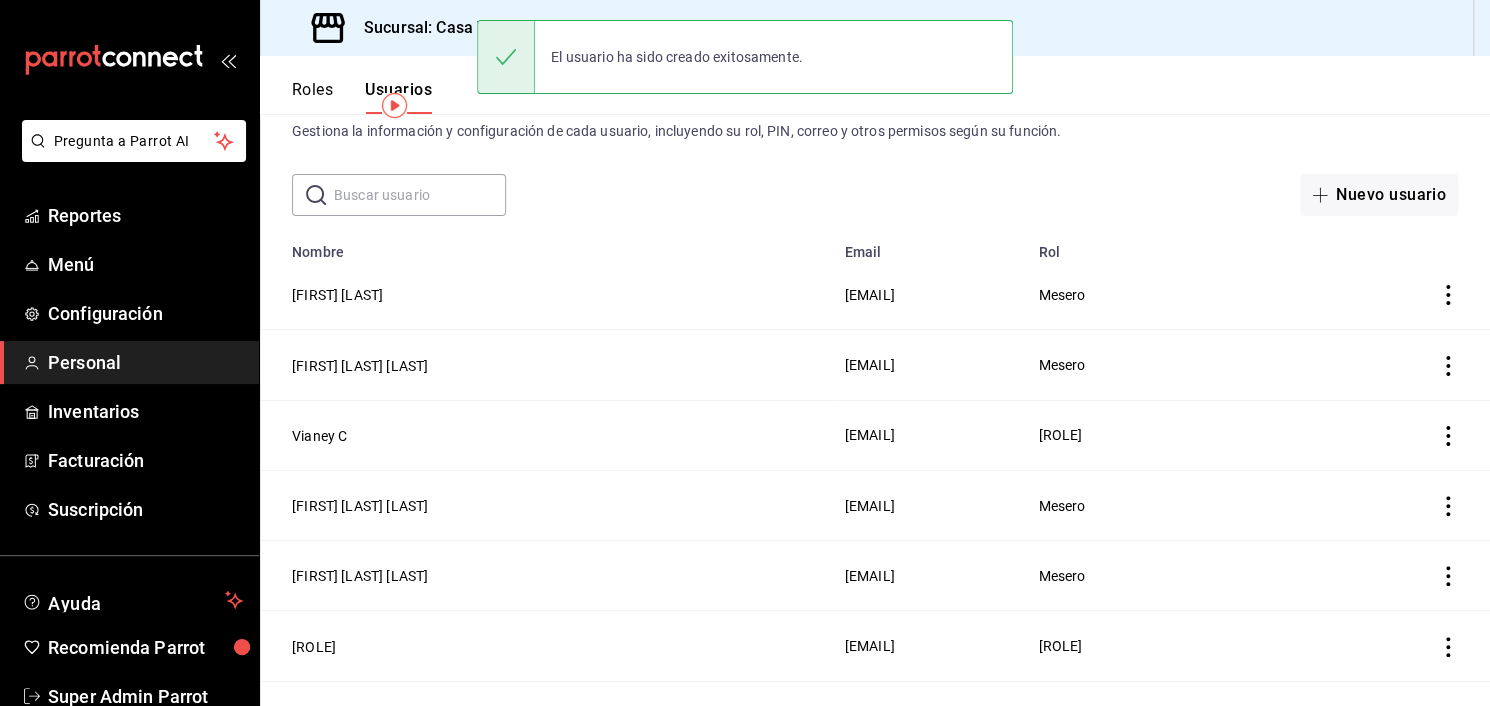 click on "Usuarios Gestiona la información y configuración de cada usuario, incluyendo su rol, PIN, correo y otros permisos según su función." at bounding box center (875, 116) 